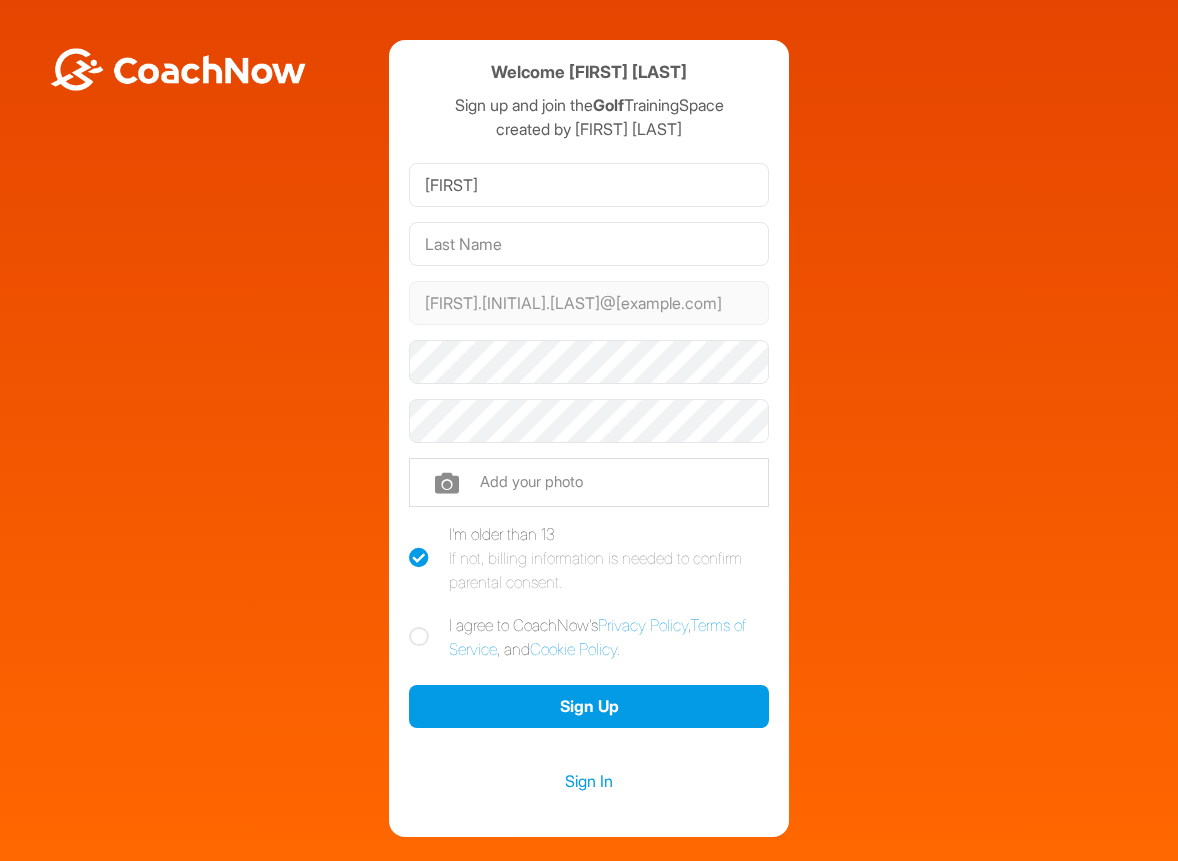 scroll, scrollTop: 0, scrollLeft: 0, axis: both 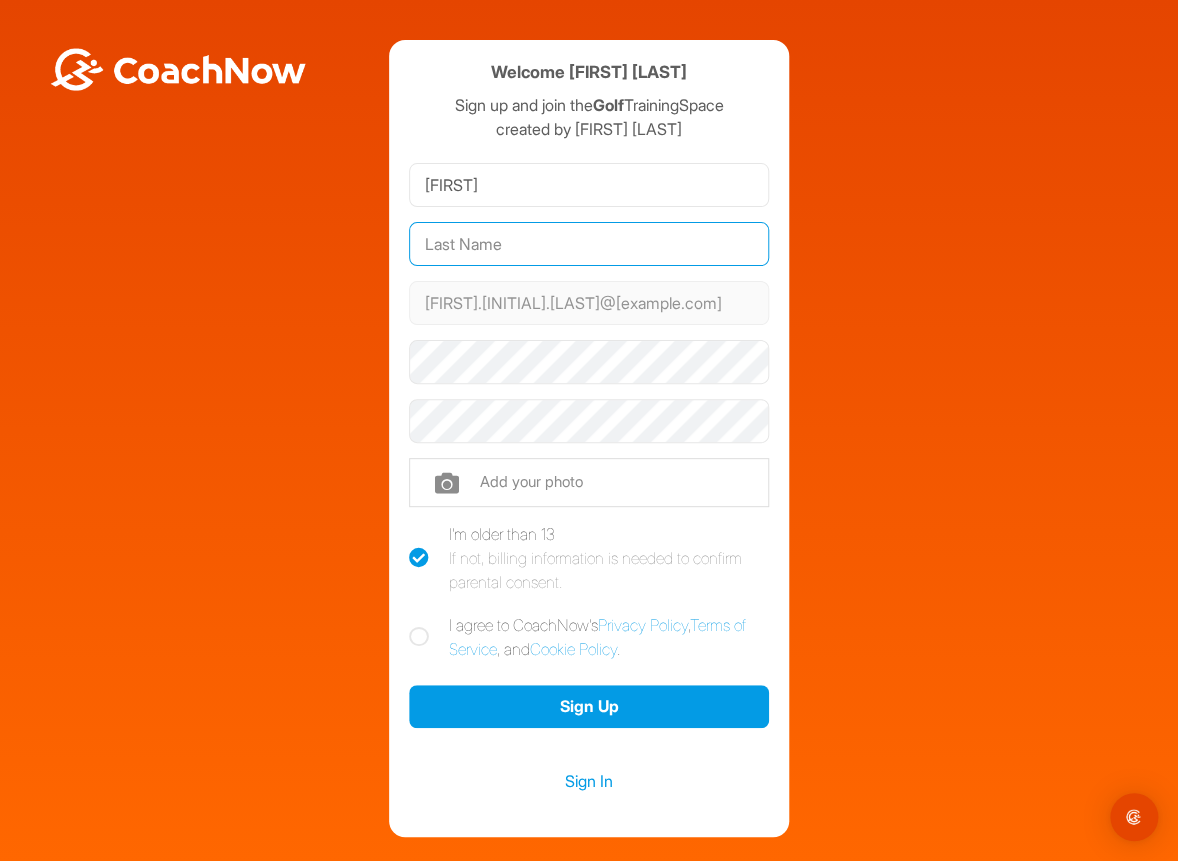 click at bounding box center [589, 244] 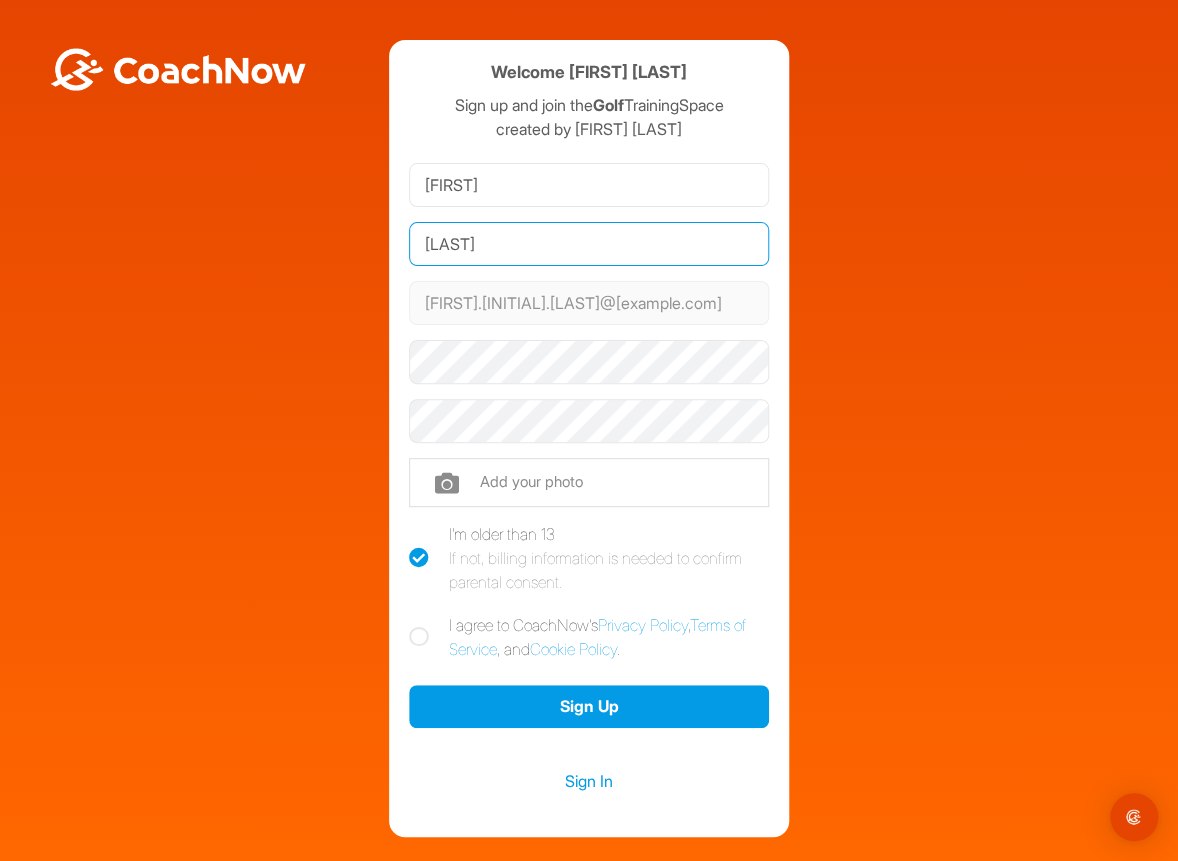 type on "[LAST]" 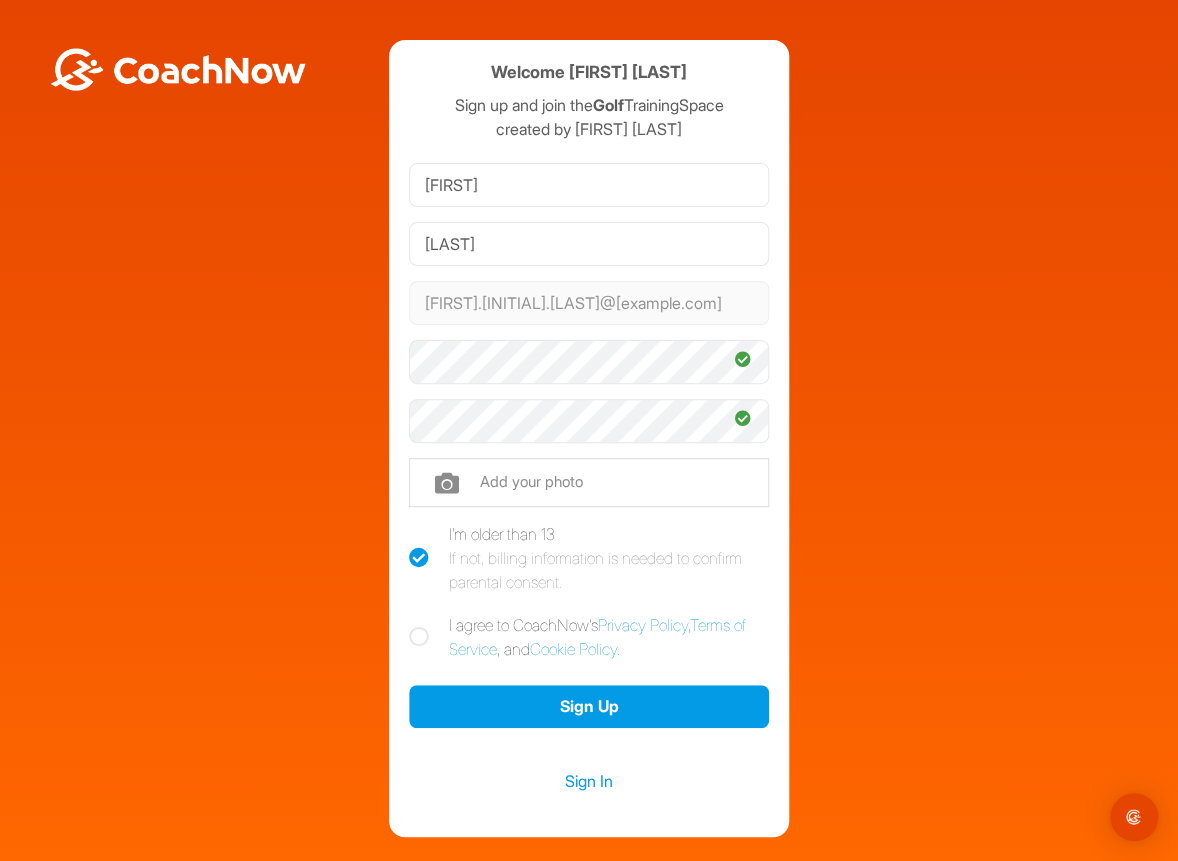 click at bounding box center (419, 637) 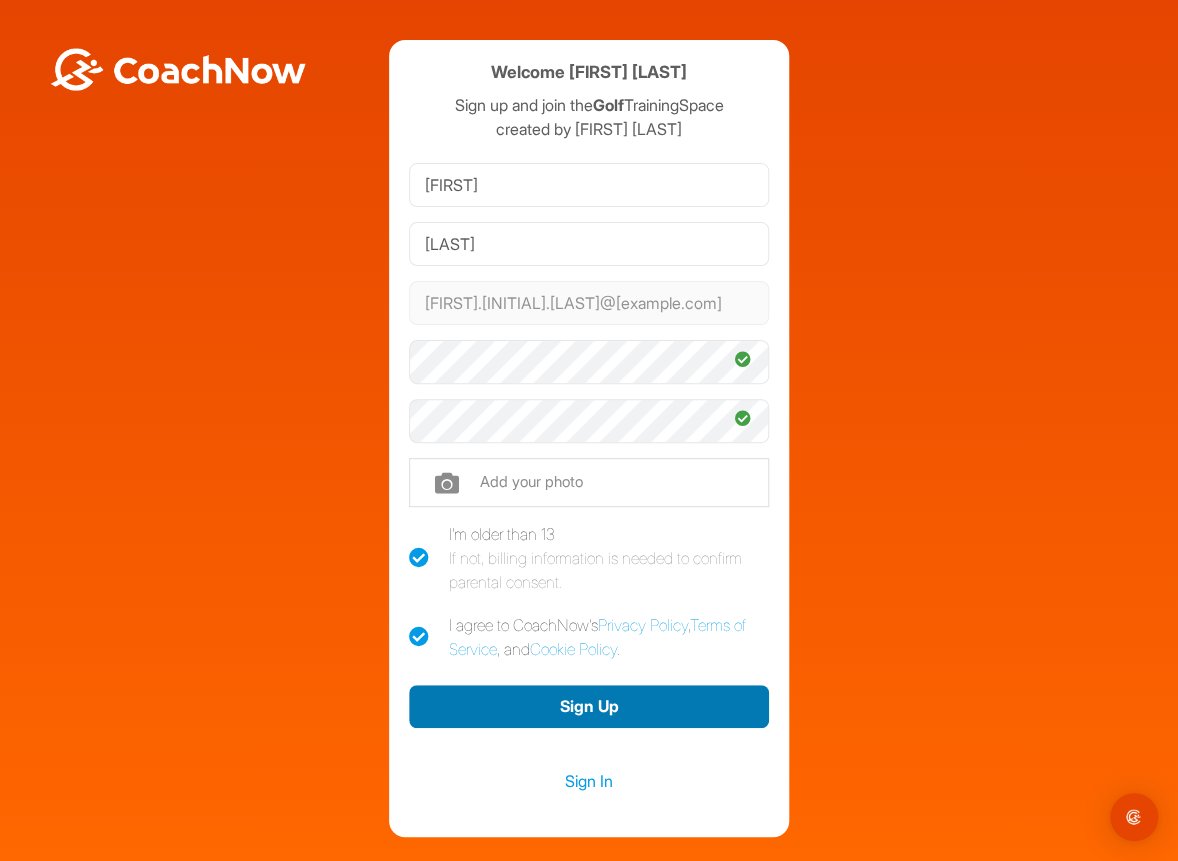 click on "Sign Up" at bounding box center [589, 706] 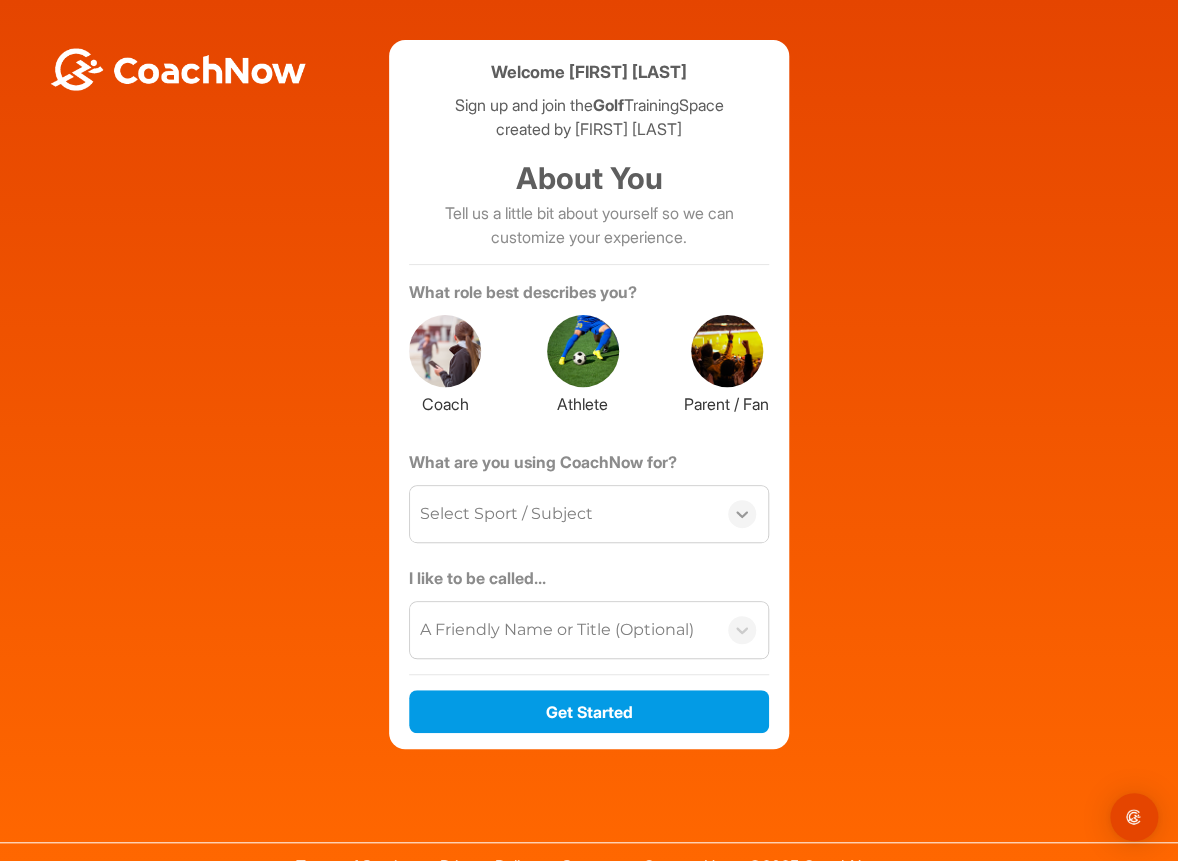 click 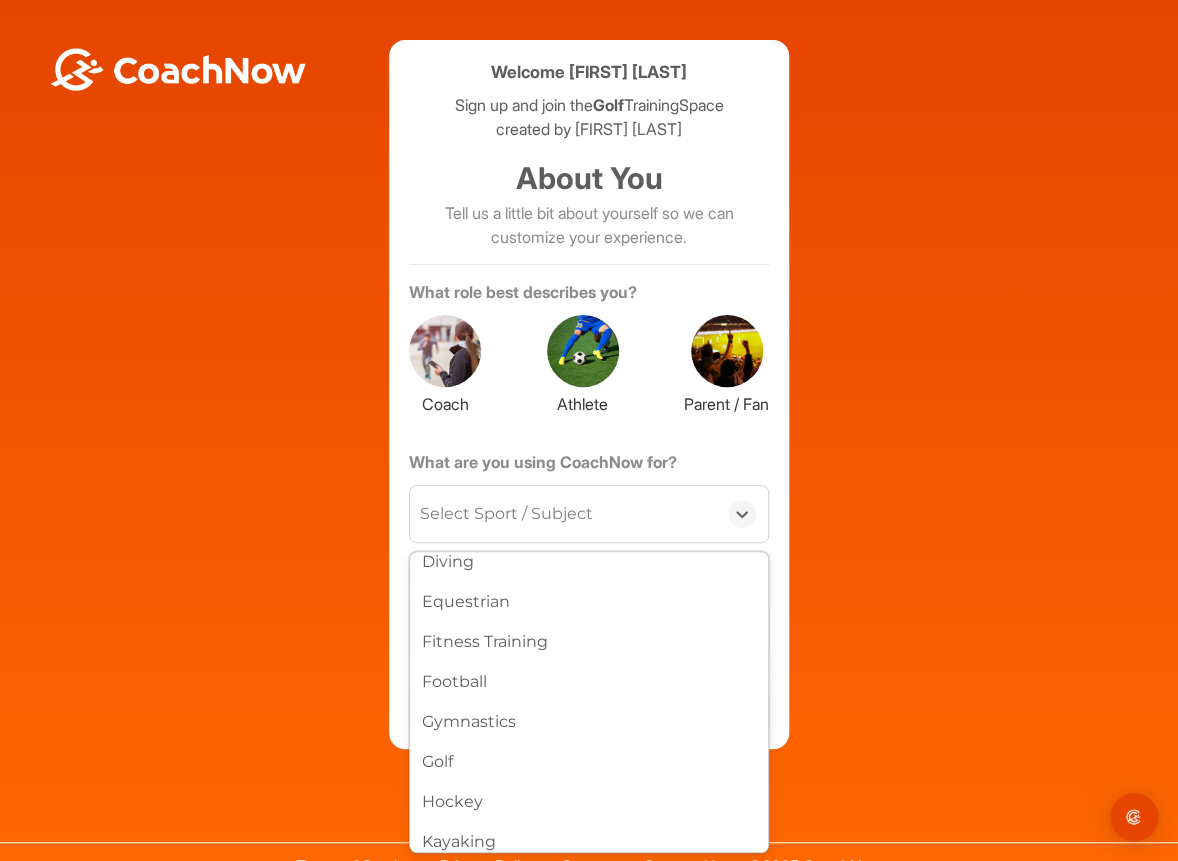 scroll, scrollTop: 344, scrollLeft: 0, axis: vertical 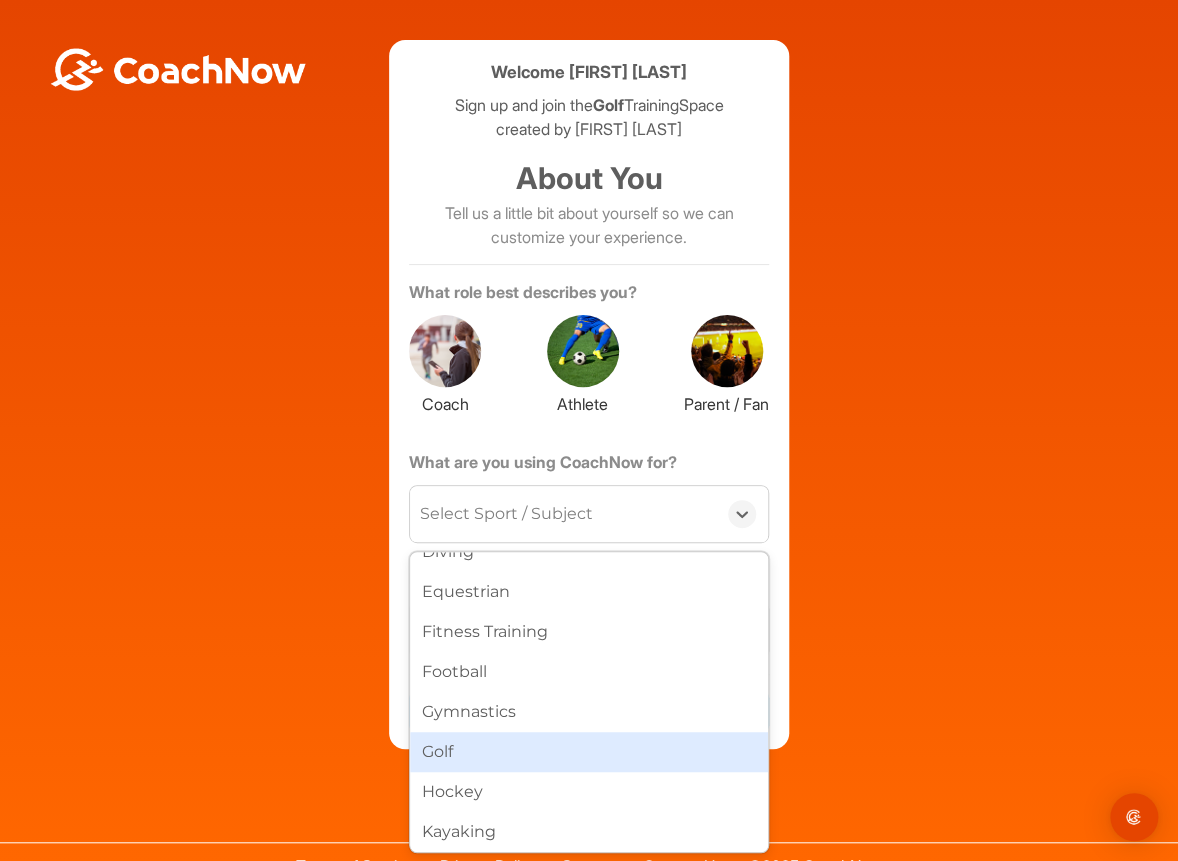 click on "Golf" at bounding box center [589, 752] 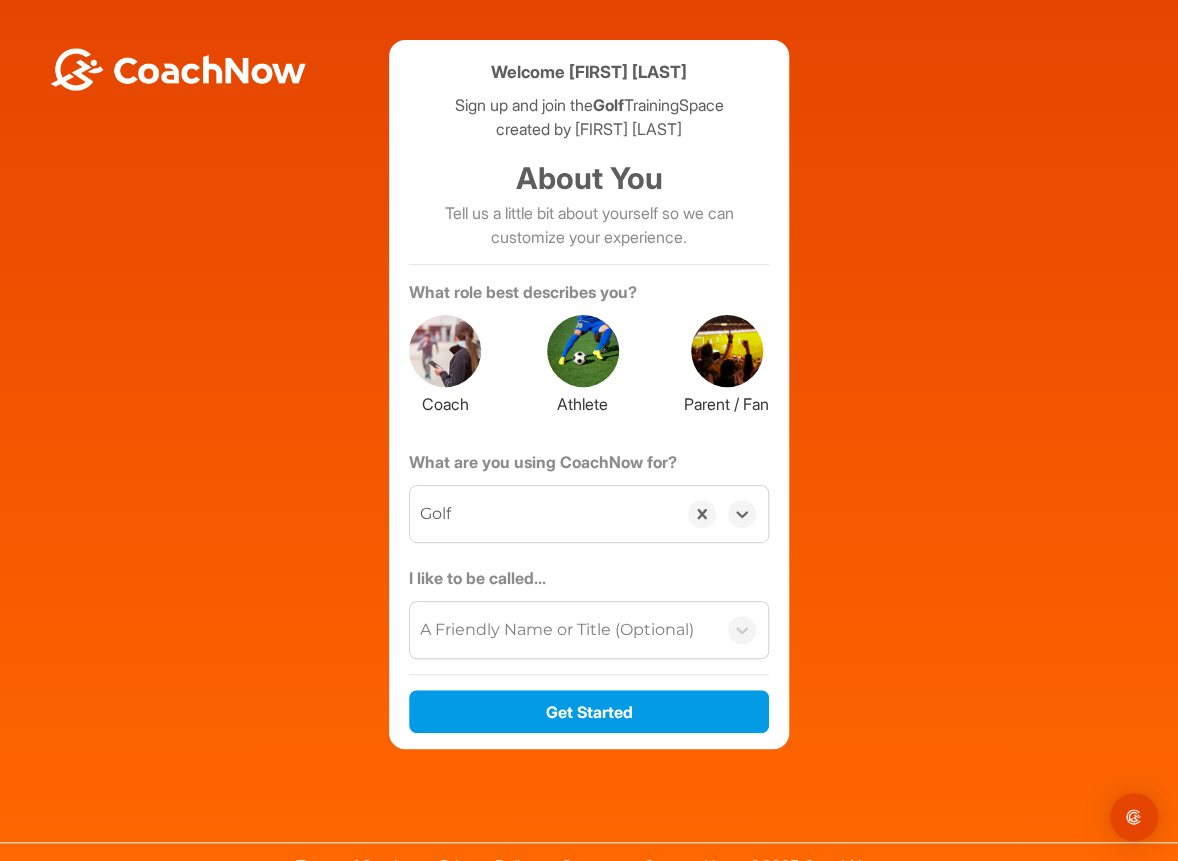 click on "A Friendly Name or Title (Optional)" at bounding box center (557, 630) 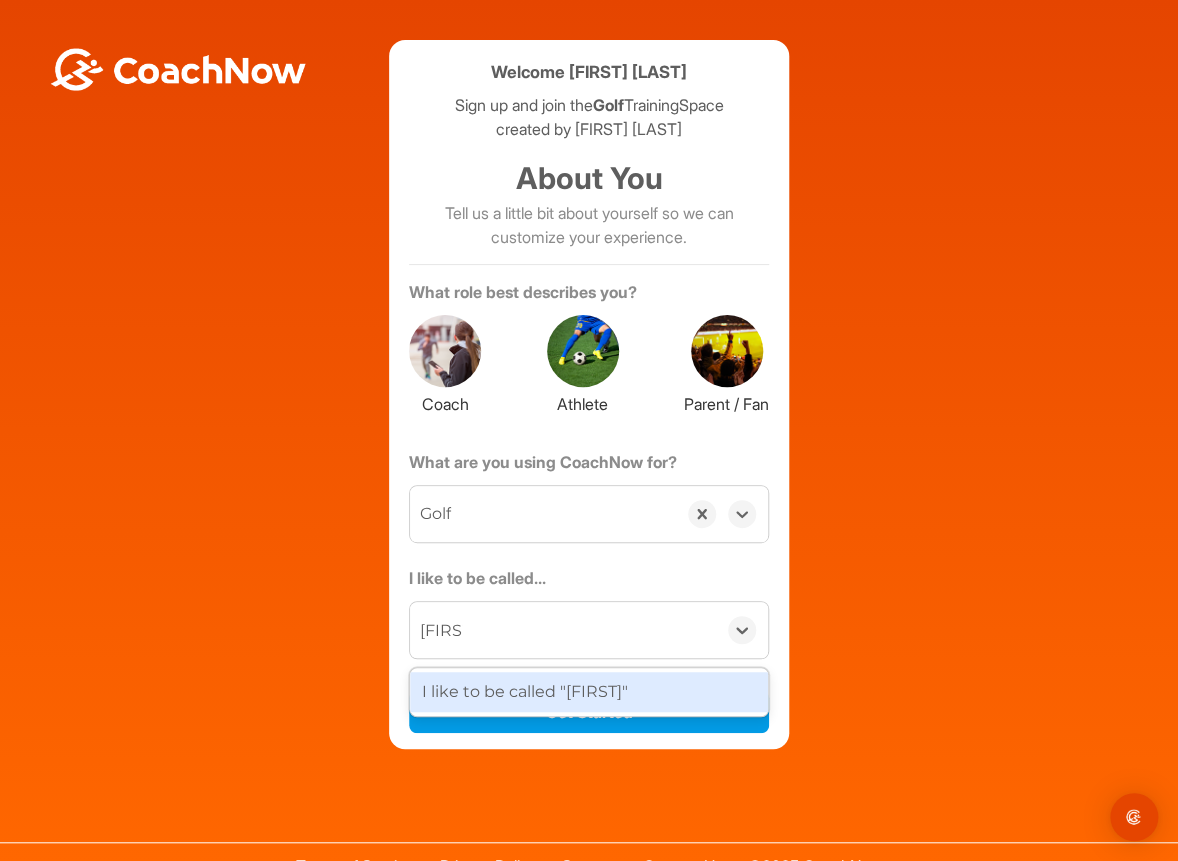 type on "Allan" 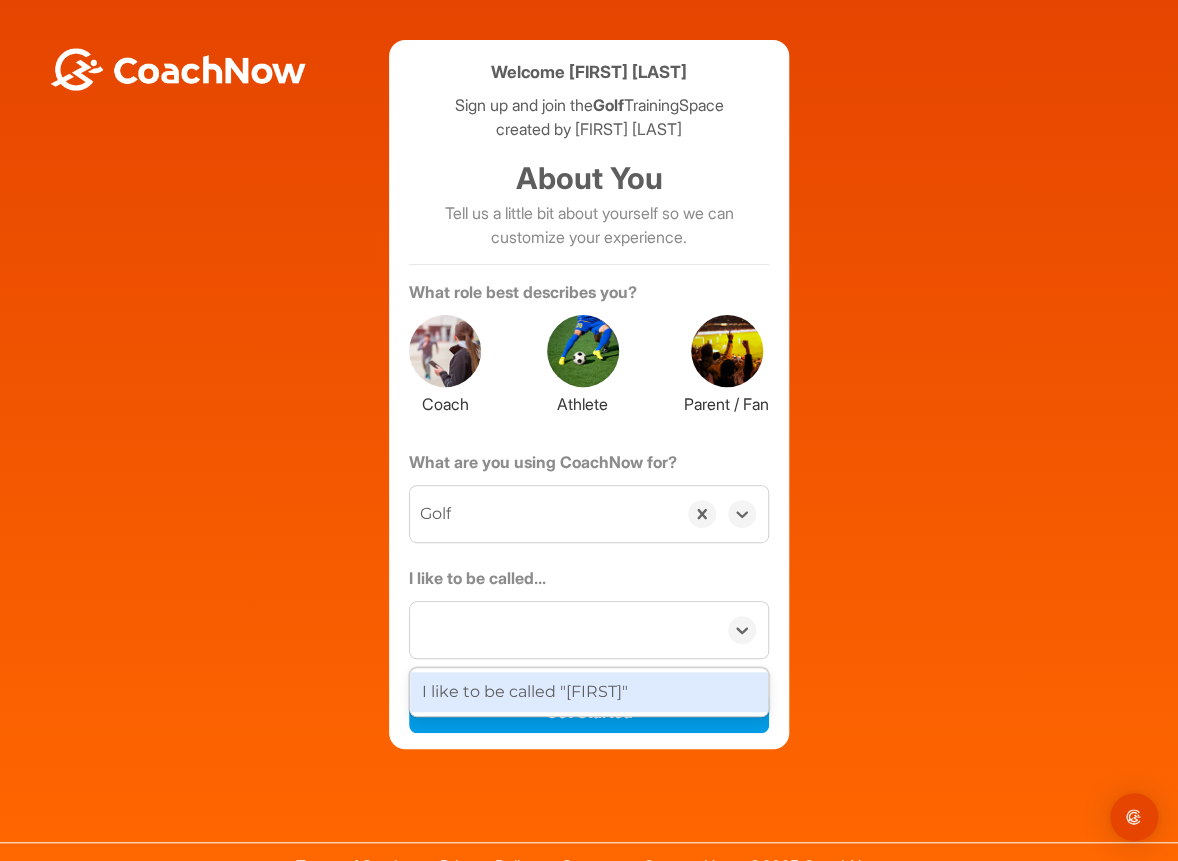 click on "Welcome   Allan  Walsworth Sign up and join the  Golf  TrainingSpace created by Mike Stevenson About You Tell us a little bit about yourself so we can customize your experience. What role best describes you? Coach Athlete Parent / Fan What are you using CoachNow for?   option Golf, selected.     0 results available. Select is focused ,type to refine list, press Down to open the menu,  Golf I like to be called...      option I like to be called "Allan" focused, 5 of 5. 1 result available for search term Allan. Use Up and Down to choose options, press Enter to select the currently focused option, press Escape to exit the menu, press Tab to select the option and exit the menu. Allan I like to be called "Allan" Get Started" at bounding box center [589, 394] 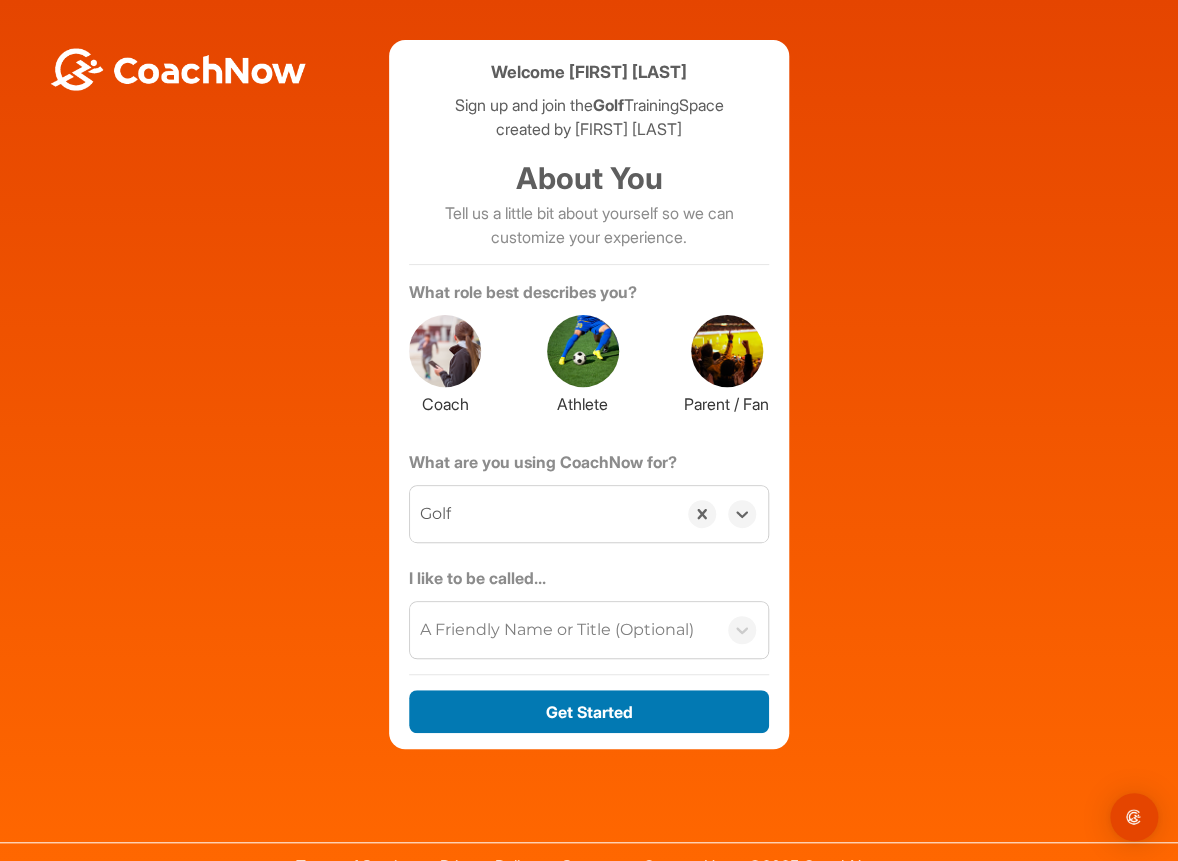 click on "Get Started" at bounding box center [589, 711] 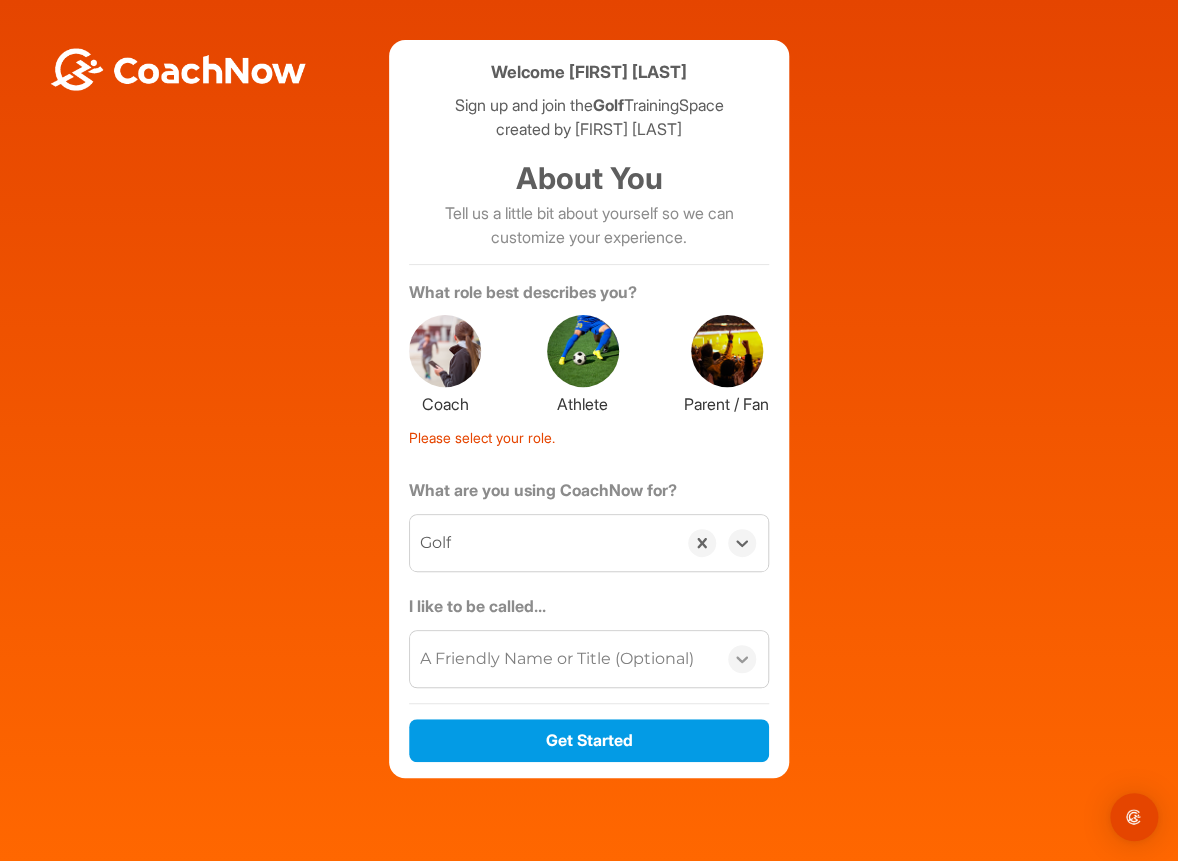 click 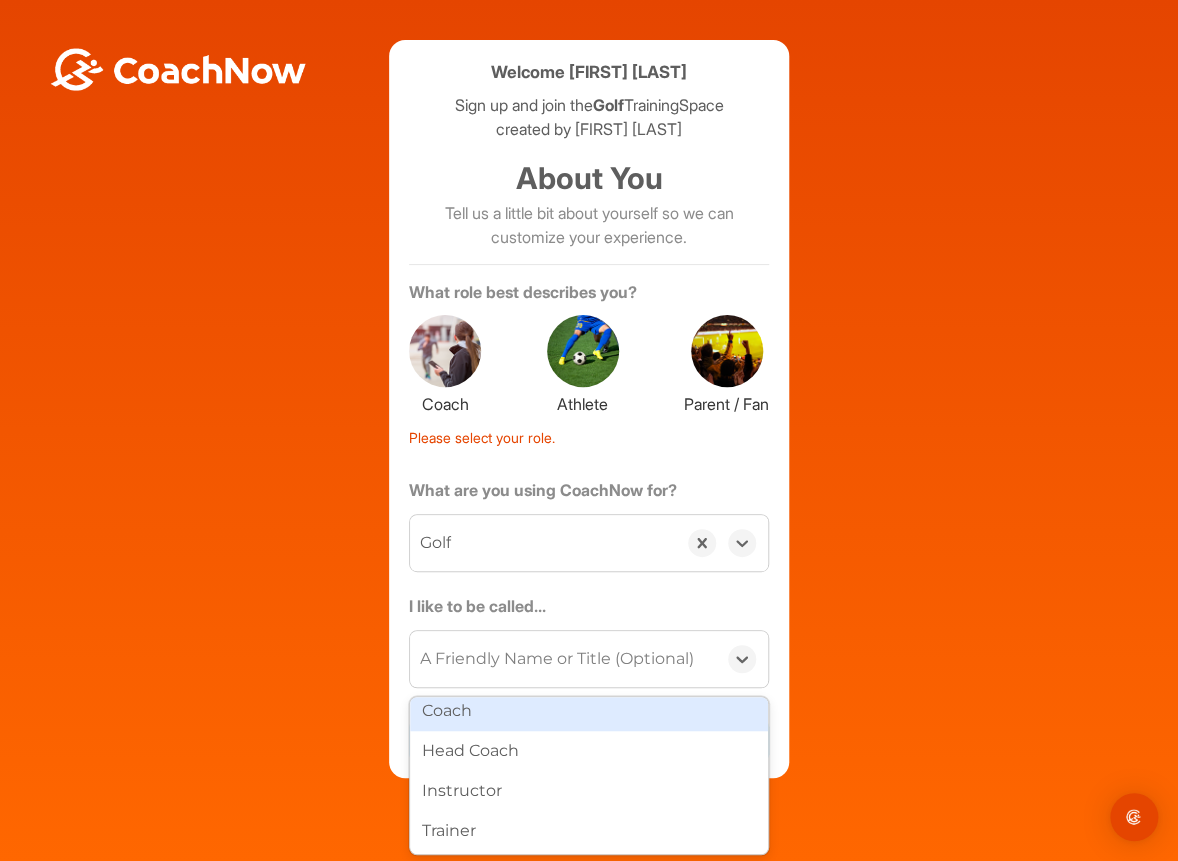 scroll, scrollTop: 0, scrollLeft: 0, axis: both 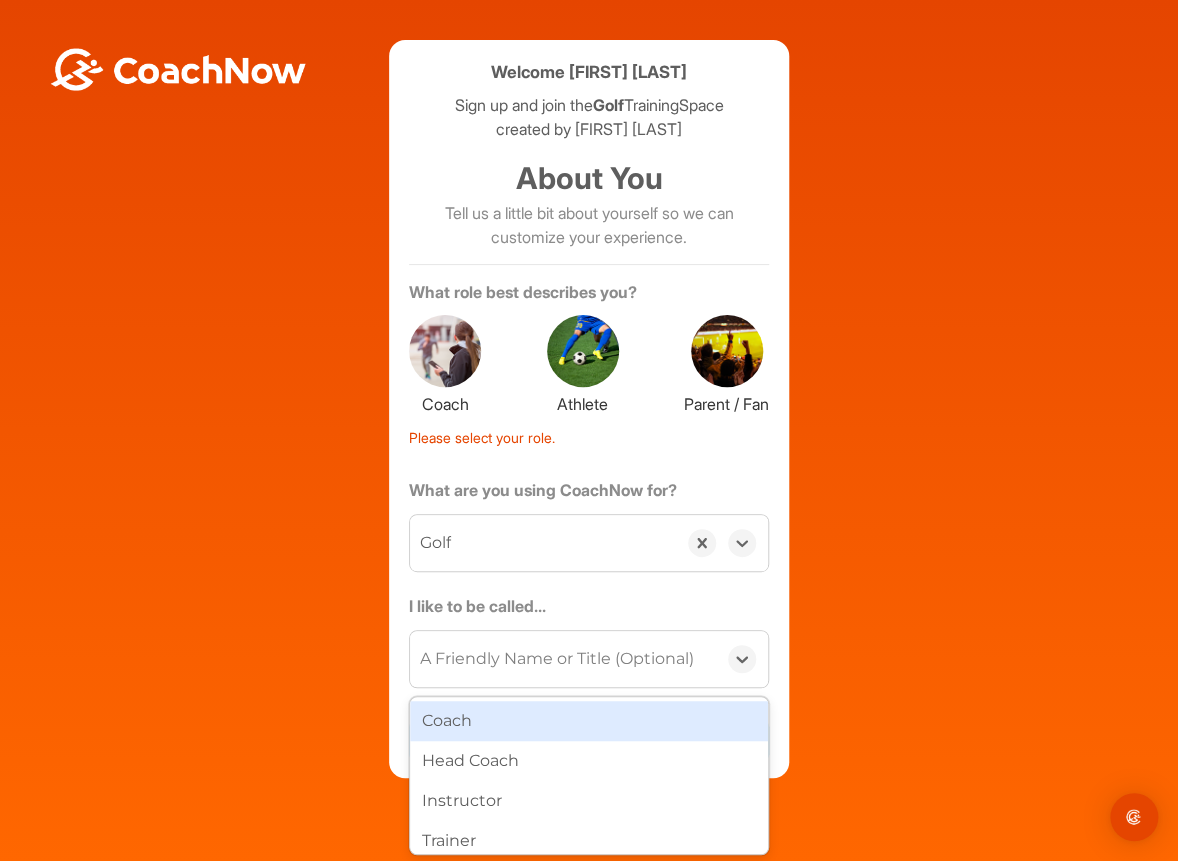 click on "What are you using CoachNow for?   option Golf, selected.     0 results available. Select is focused ,type to refine list, press Down to open the menu,  Golf" at bounding box center [589, 536] 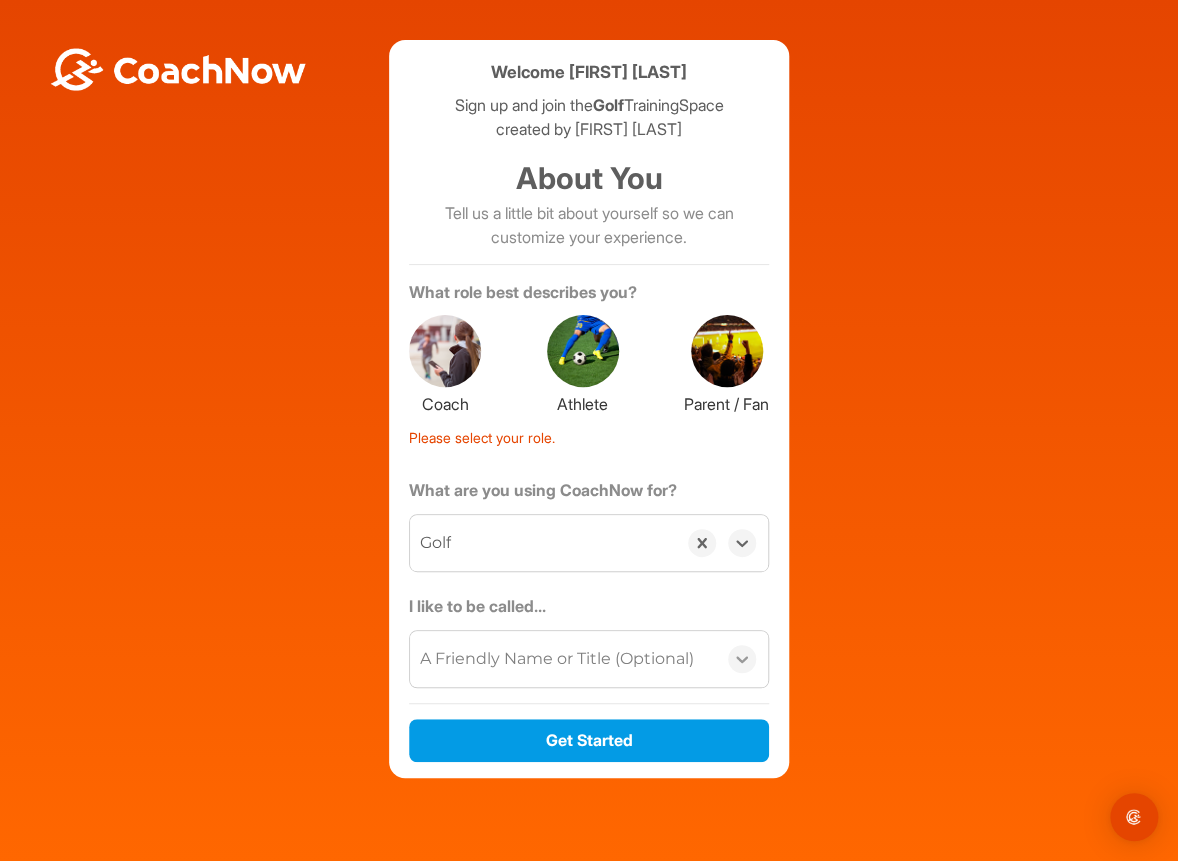 click at bounding box center [742, 659] 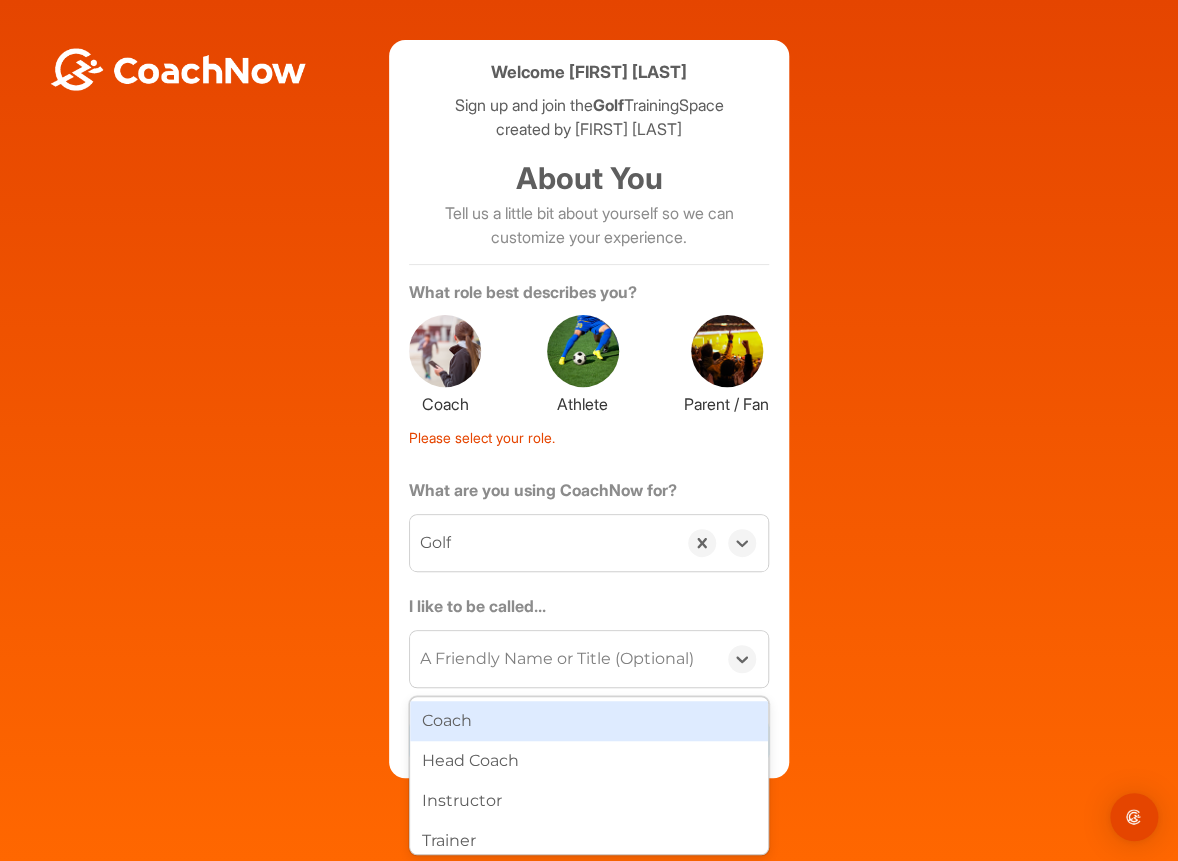 scroll, scrollTop: 10, scrollLeft: 0, axis: vertical 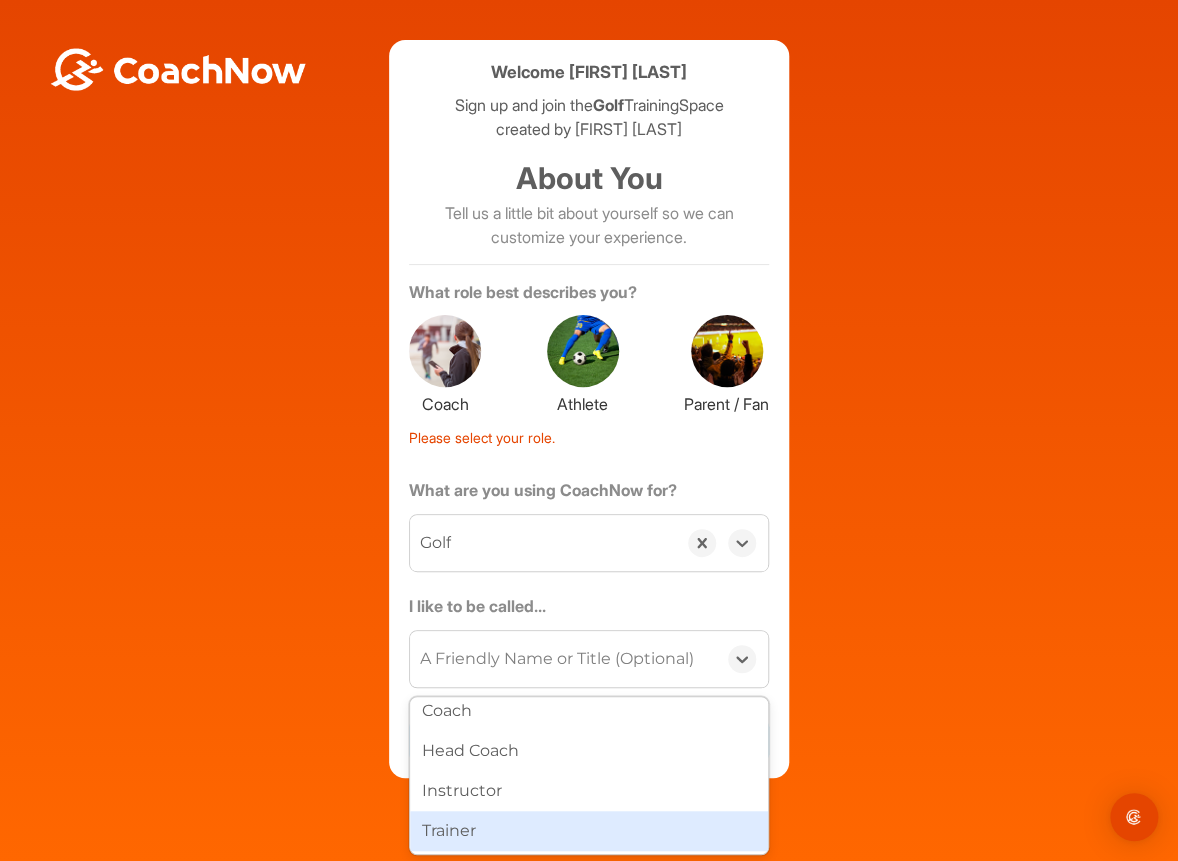 click on "Trainer" at bounding box center (589, 831) 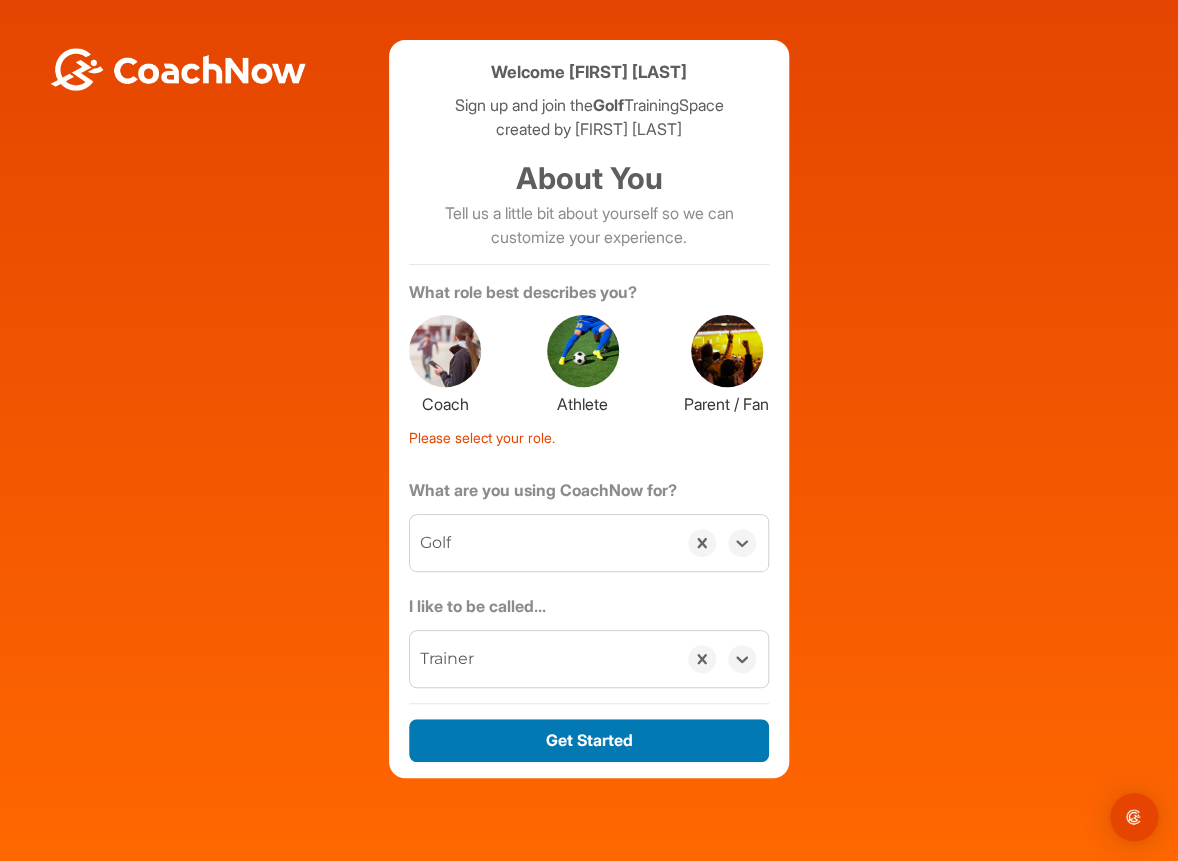 click on "Get Started" at bounding box center [589, 740] 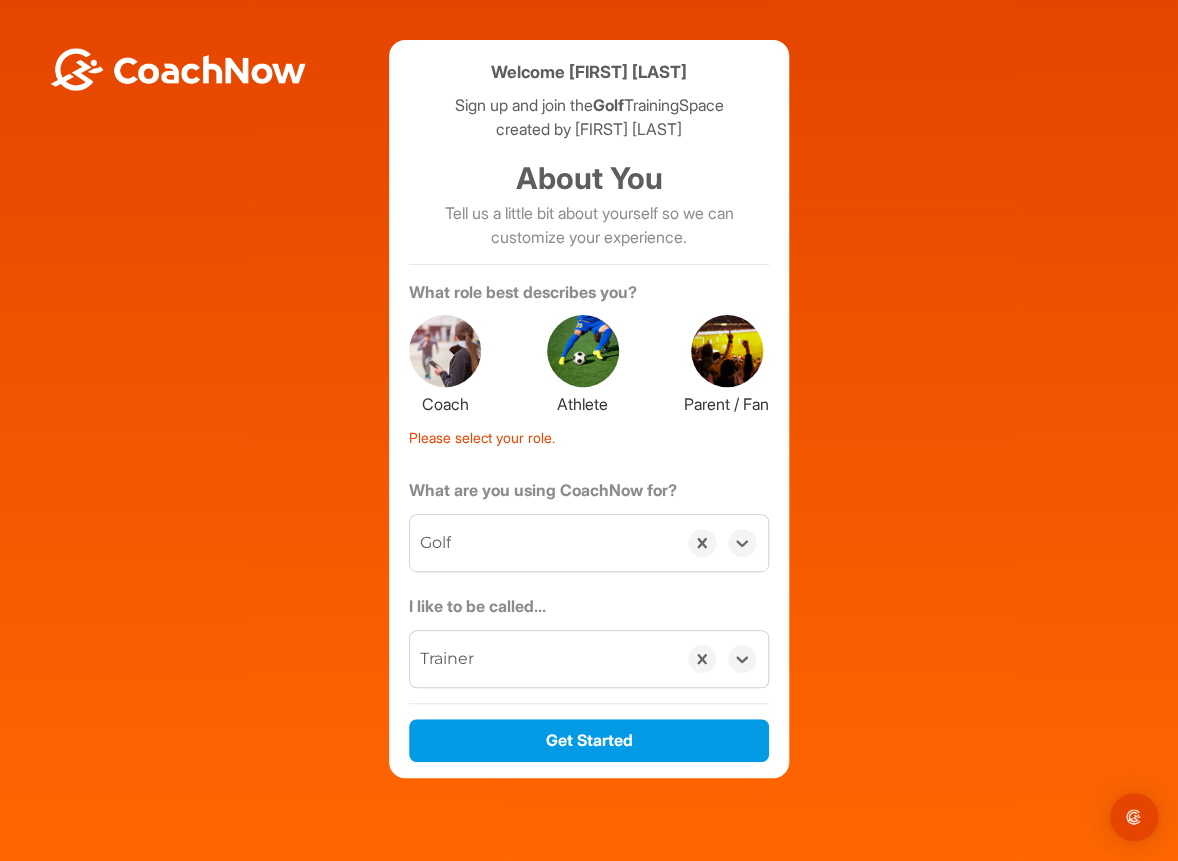 click at bounding box center [583, 351] 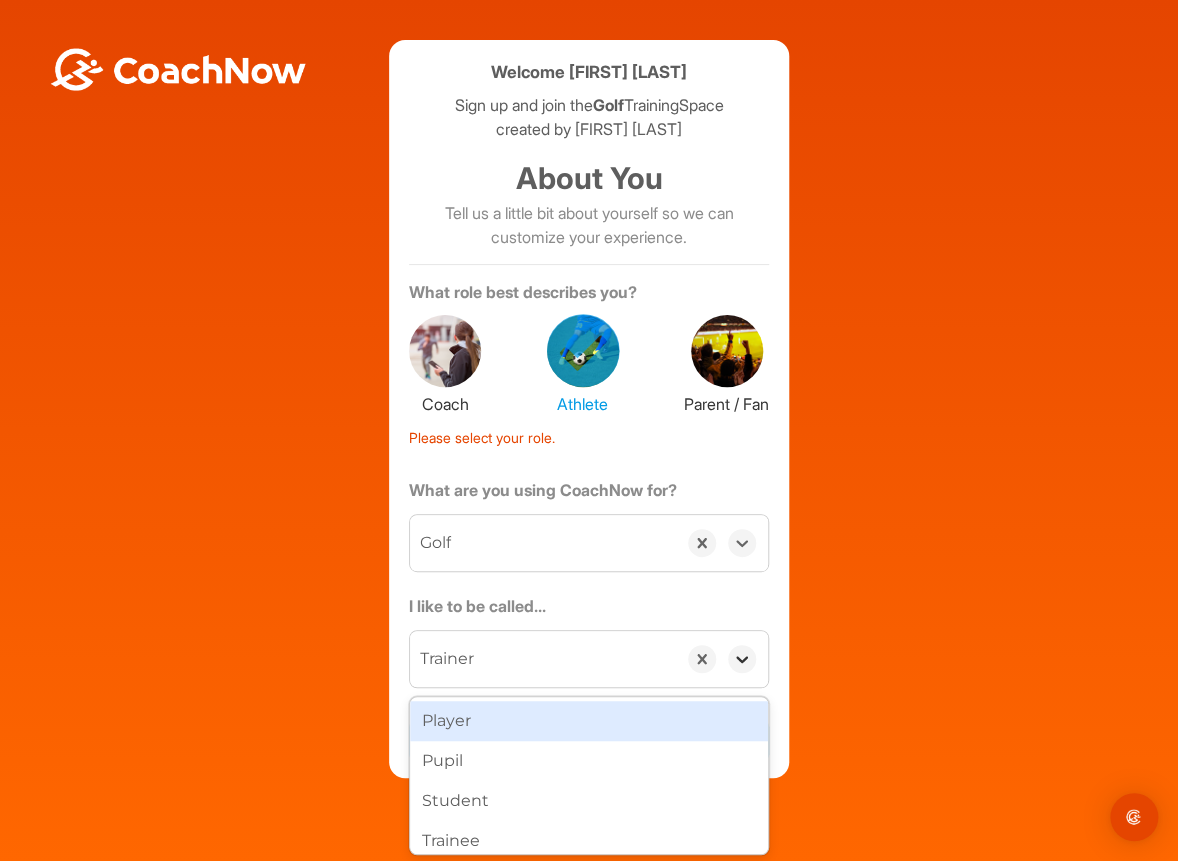 click 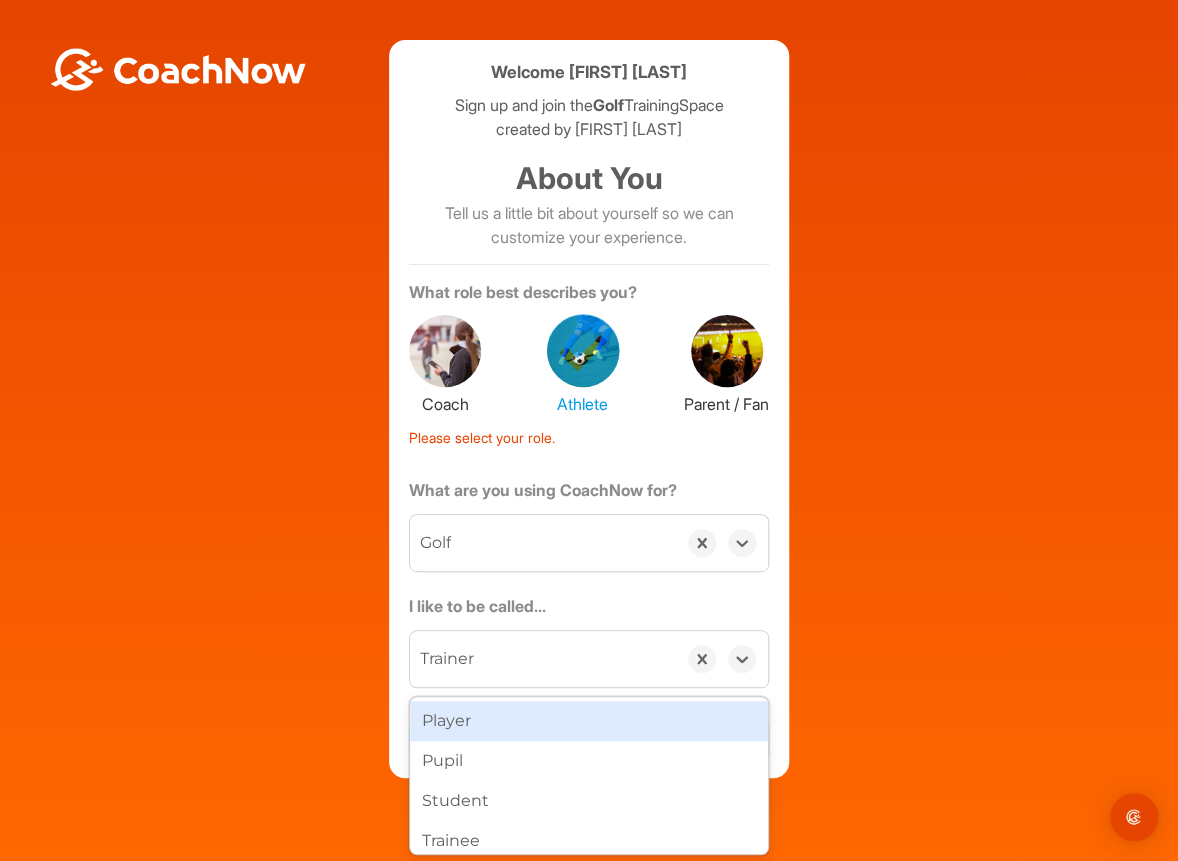 click on "Player" at bounding box center [589, 721] 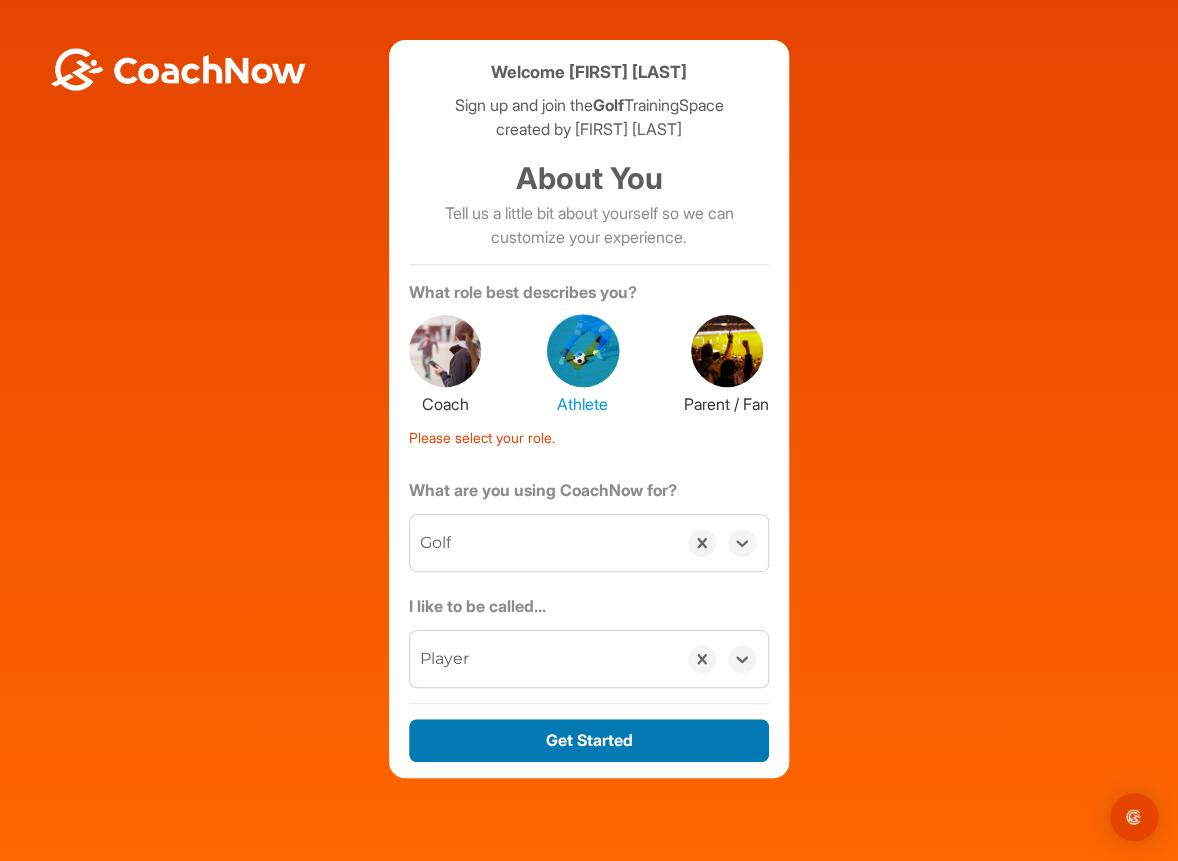 click on "Get Started" at bounding box center [589, 740] 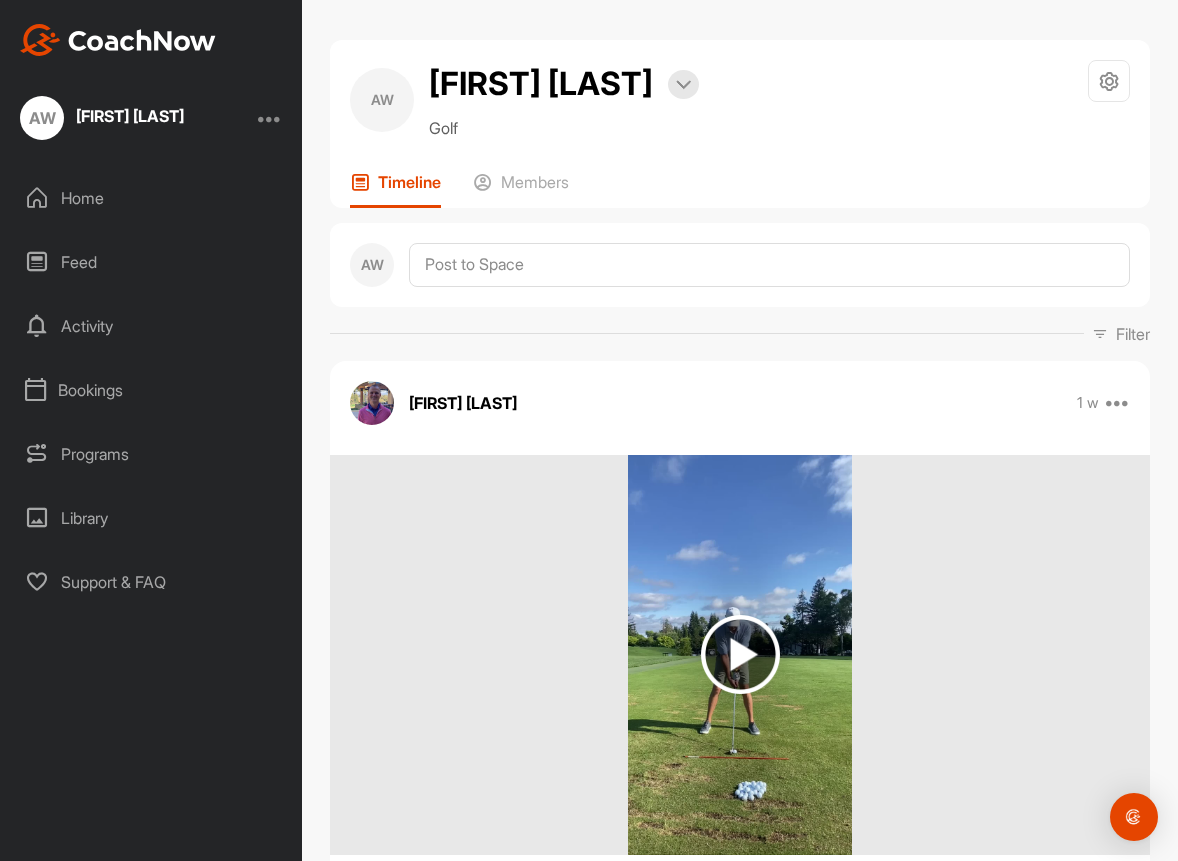 scroll, scrollTop: 0, scrollLeft: 0, axis: both 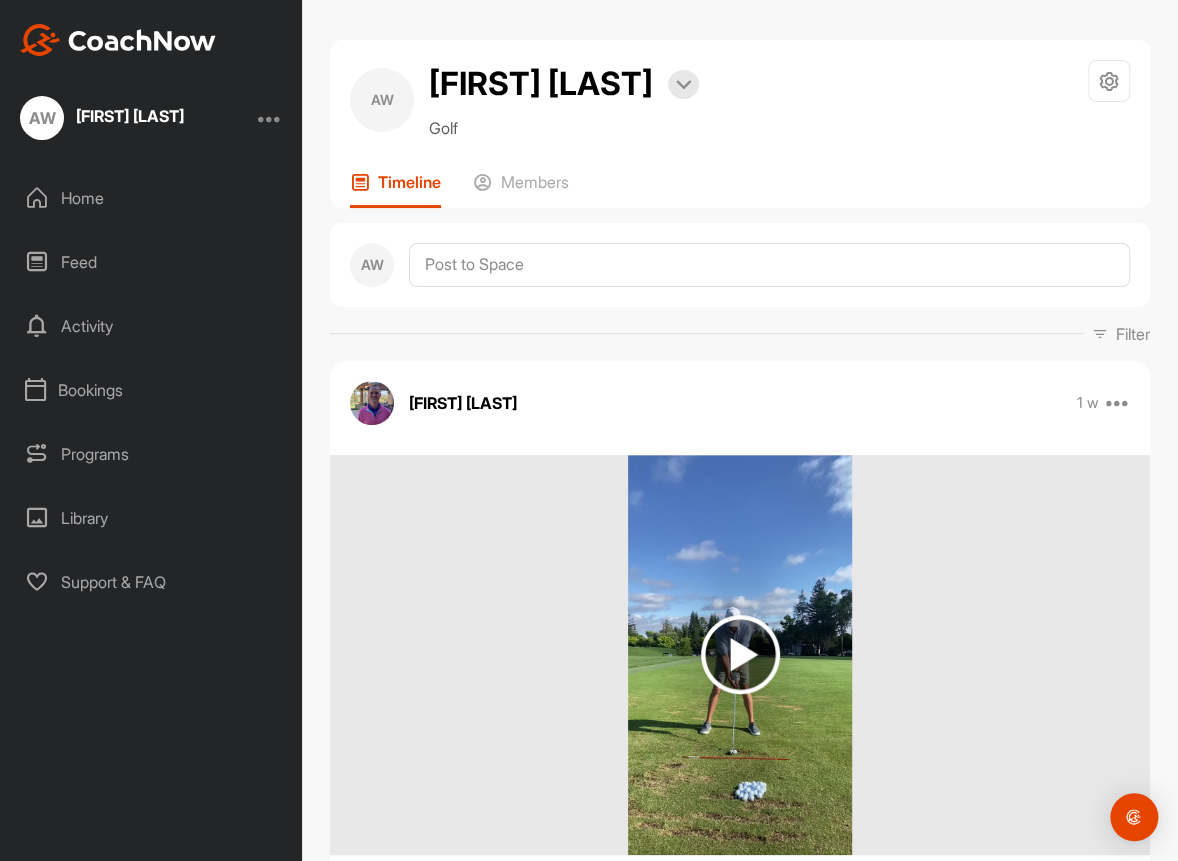 click at bounding box center (740, 654) 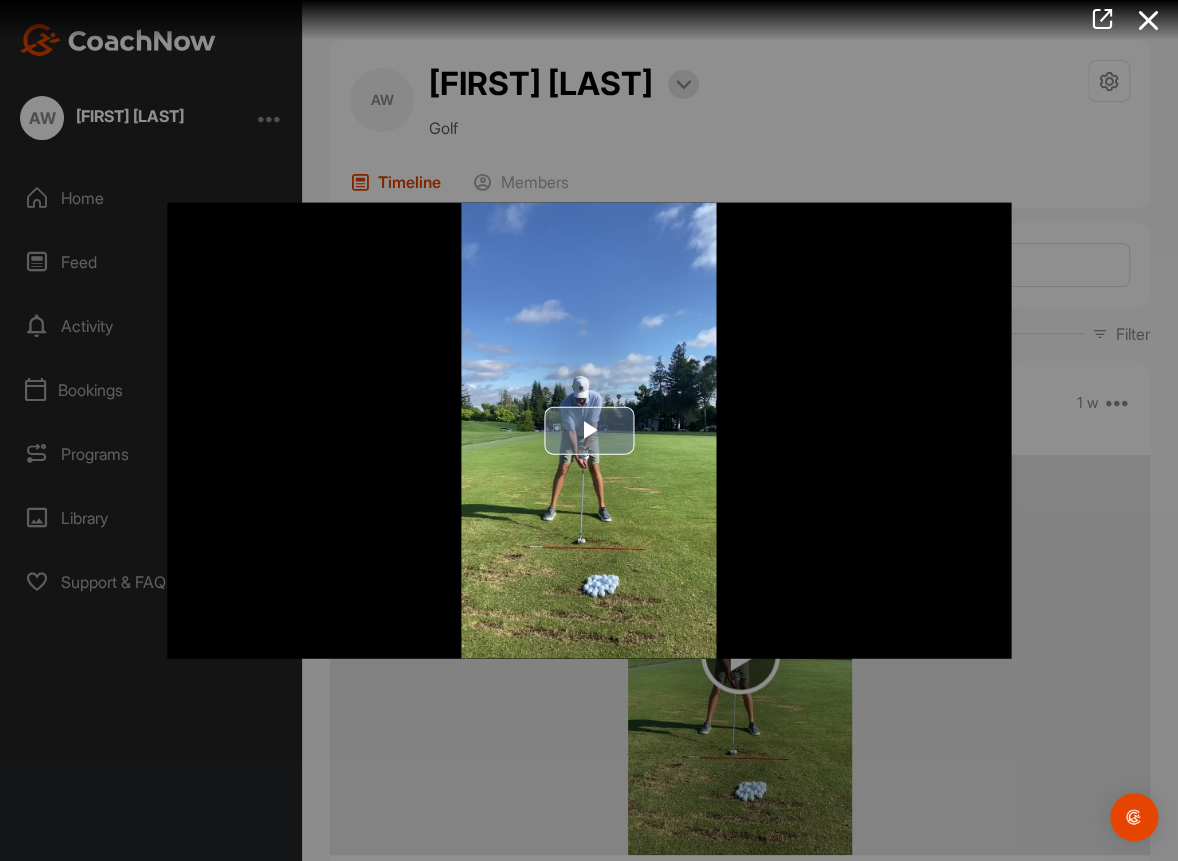 click at bounding box center [589, 431] 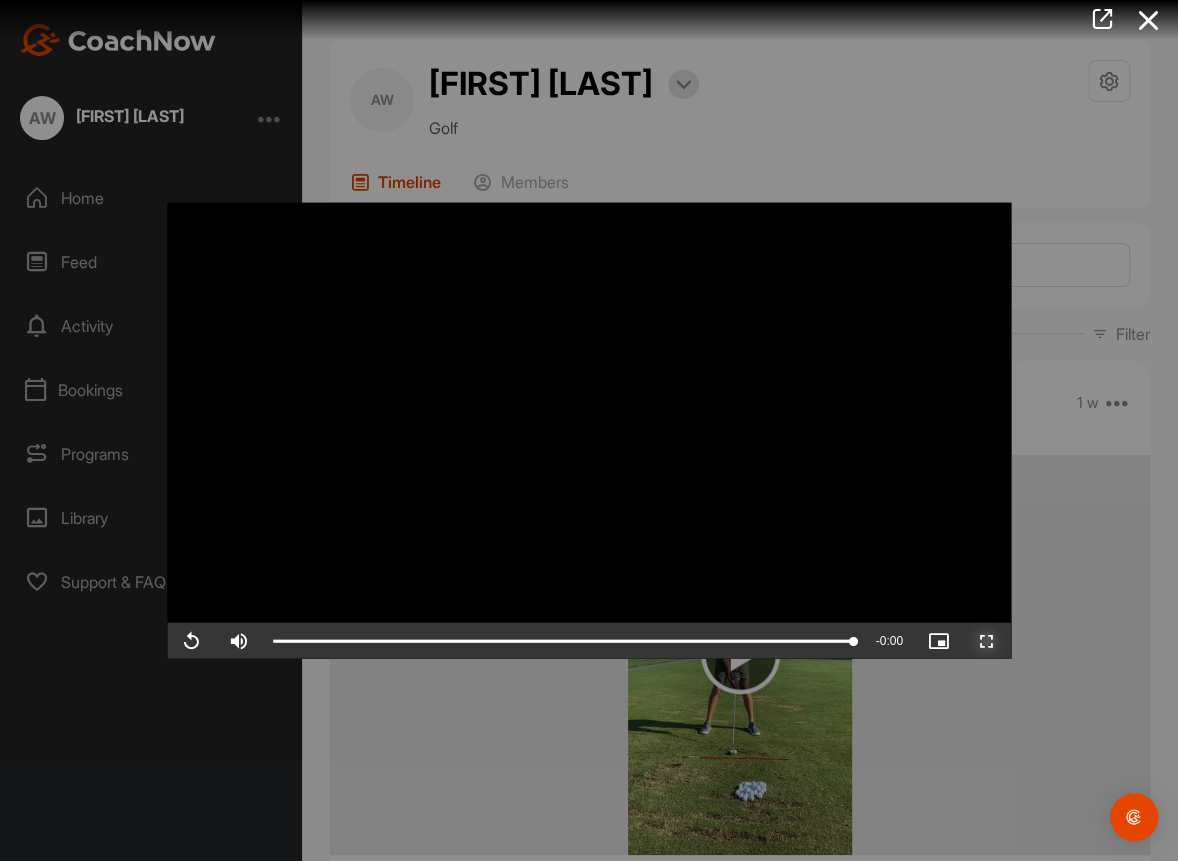 click at bounding box center (987, 641) 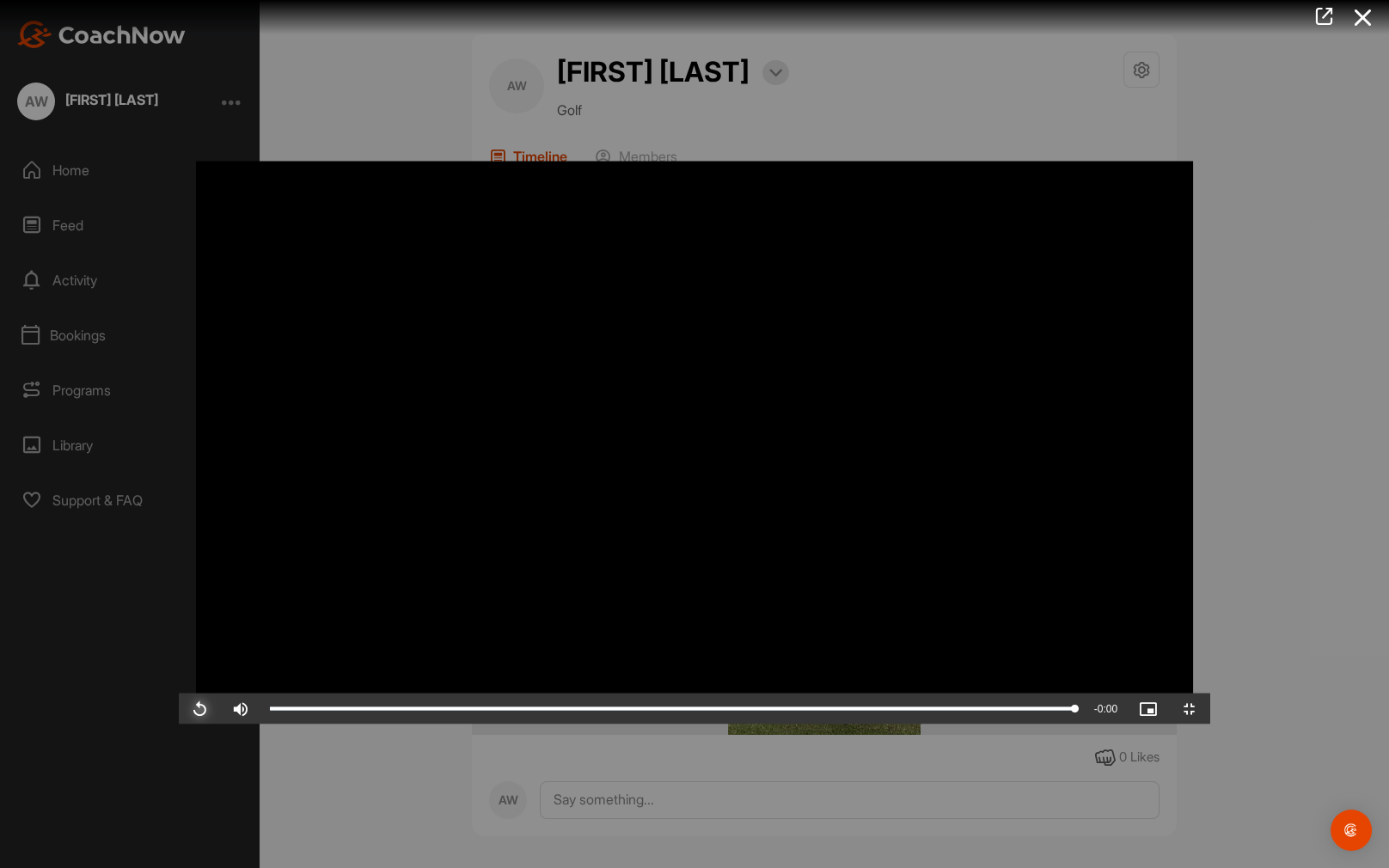 click at bounding box center (199, 709) 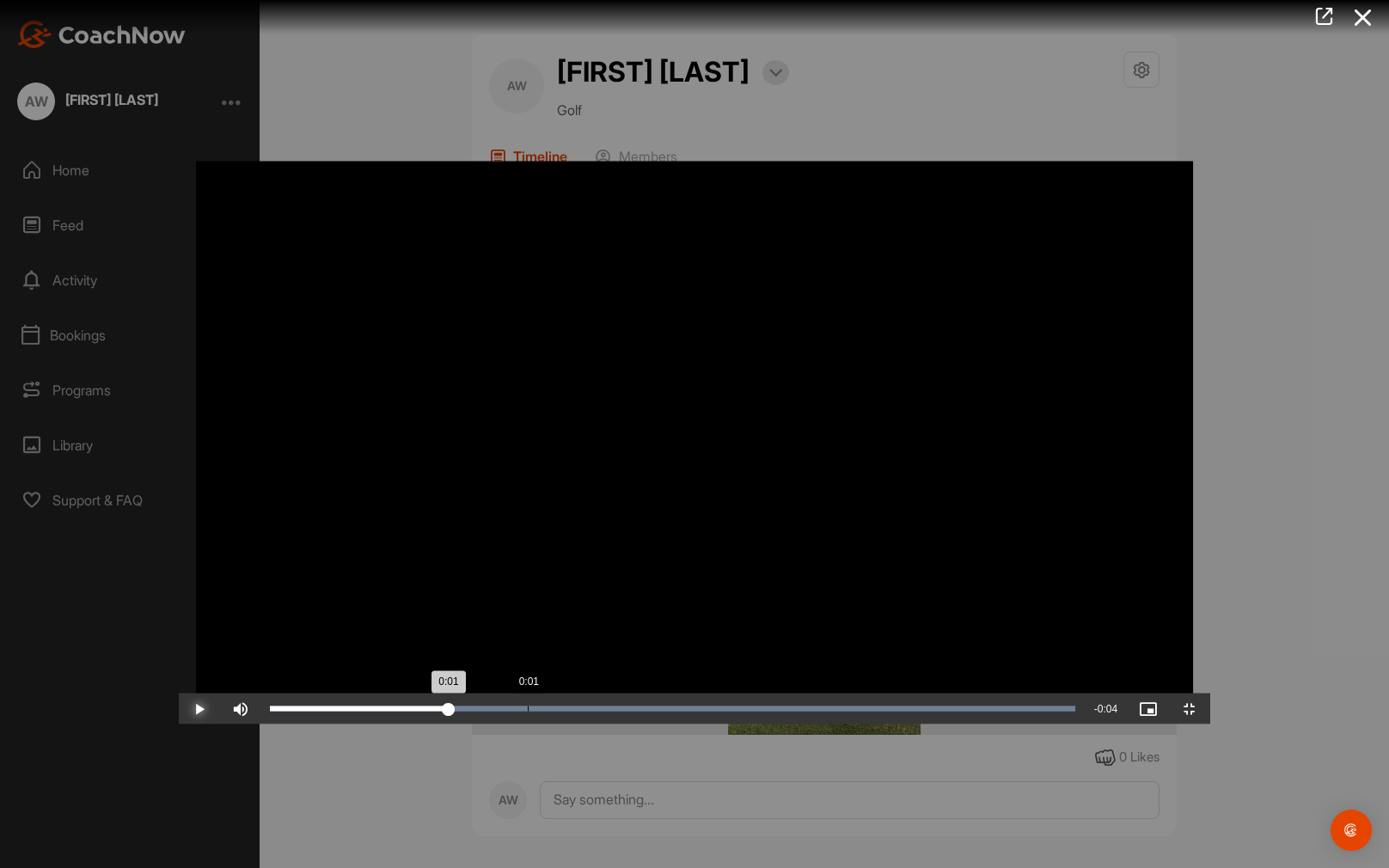 drag, startPoint x: 407, startPoint y: 838, endPoint x: 348, endPoint y: 850, distance: 60.207973 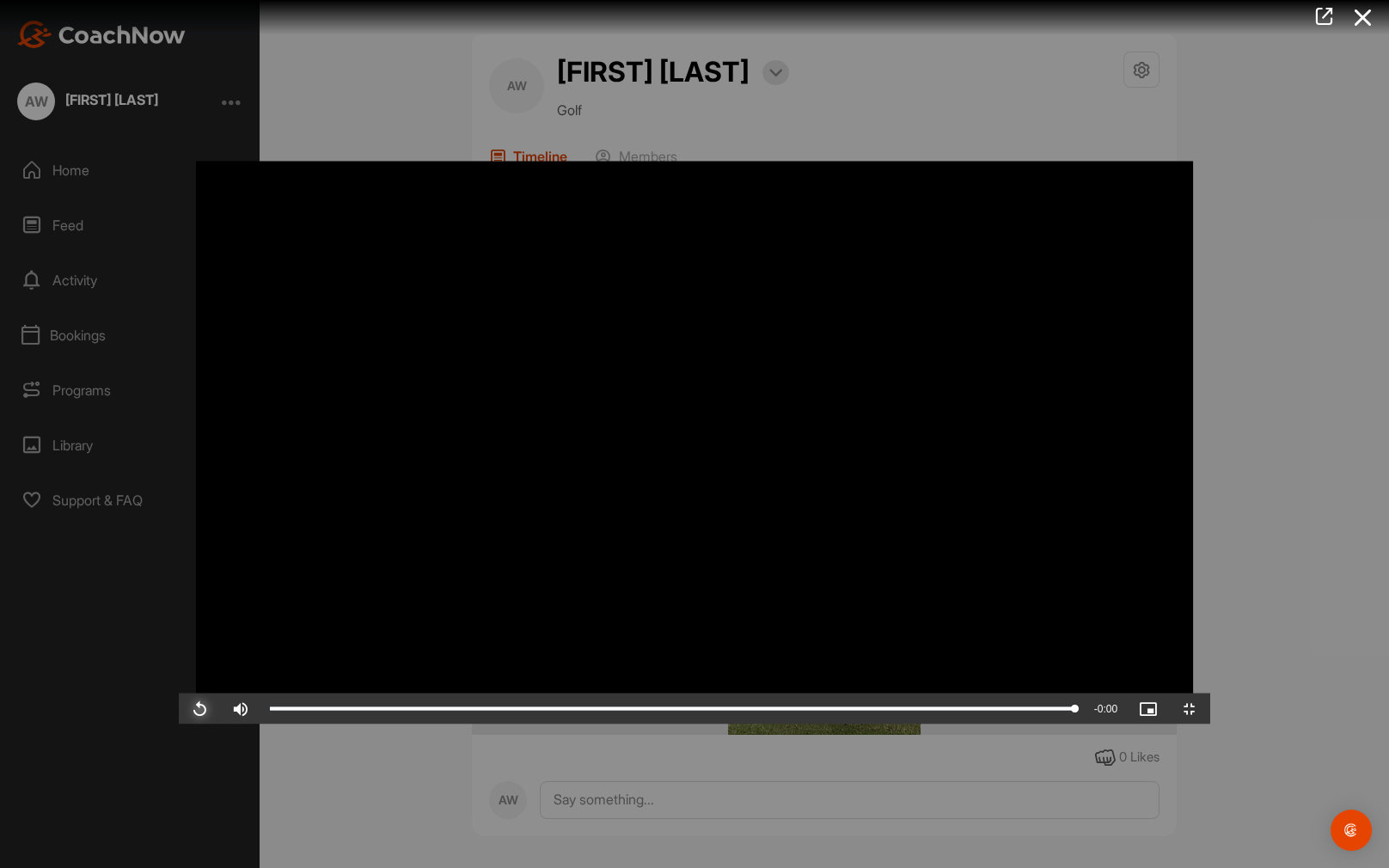 click at bounding box center [199, 709] 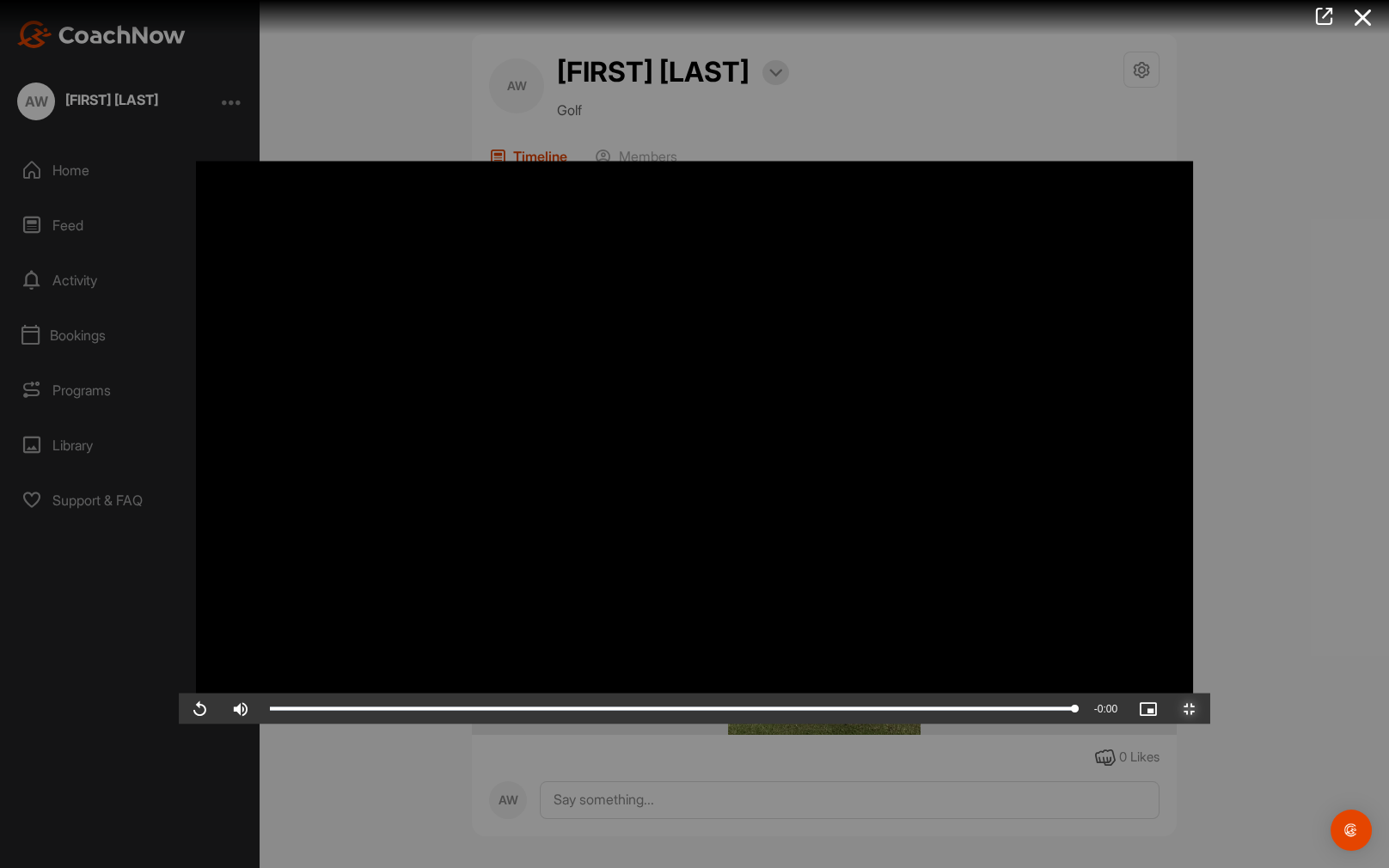 click at bounding box center (1190, 709) 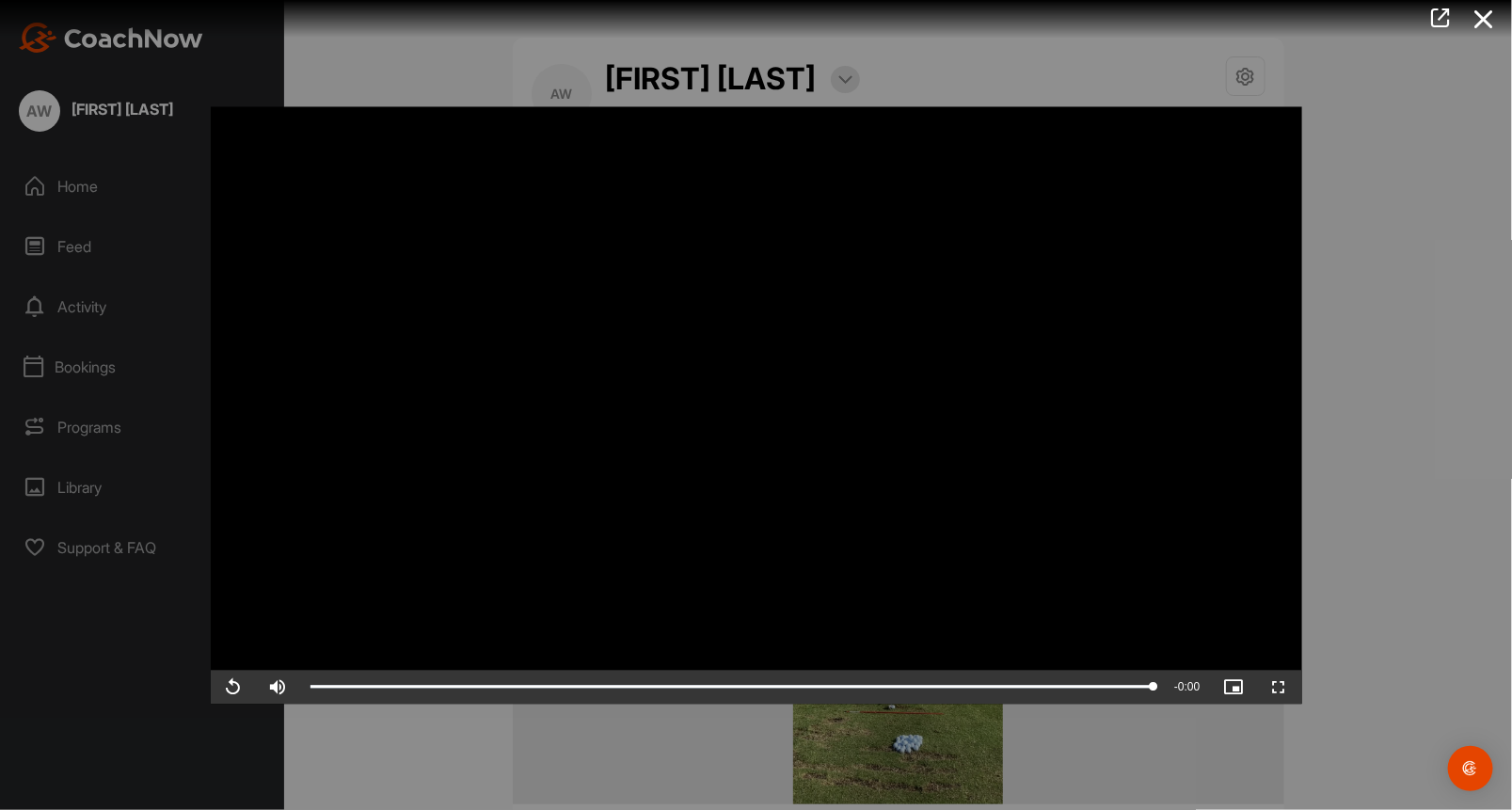 click on "Video Player is loading. Play Video Replay Skip Backward Skip Forward Mute Current Time  0:05 / Duration  0:05 Loaded :  100.00% 0:05 0:05 Stream Type  LIVE Seek to live, currently behind live LIVE Remaining Time  - 0:00   1x Playback Rate Chapters Chapters Descriptions descriptions off , selected Captions captions settings , opens captions settings dialog captions off , selected Audio Track Picture-in-Picture Fullscreen This is a modal window. Beginning of dialog window. Escape will cancel and close the window. Text Color White Black Red Green Blue Yellow Magenta Cyan Opacity Opaque Semi-Transparent Text Background Color Black White Red Green Blue Yellow Magenta Cyan Opacity Opaque Semi-Transparent Transparent Caption Area Background Color Black White Red Green Blue Yellow Magenta Cyan Opacity Transparent Semi-Transparent Opaque Font Size 50% 75% 100% 125% 150% 175% 200% 300% 400% Text Edge Style None Raised Depressed Uniform Drop shadow Font Family Proportional Sans-Serif Monospace Sans-Serif Casual" at bounding box center [756, 405] 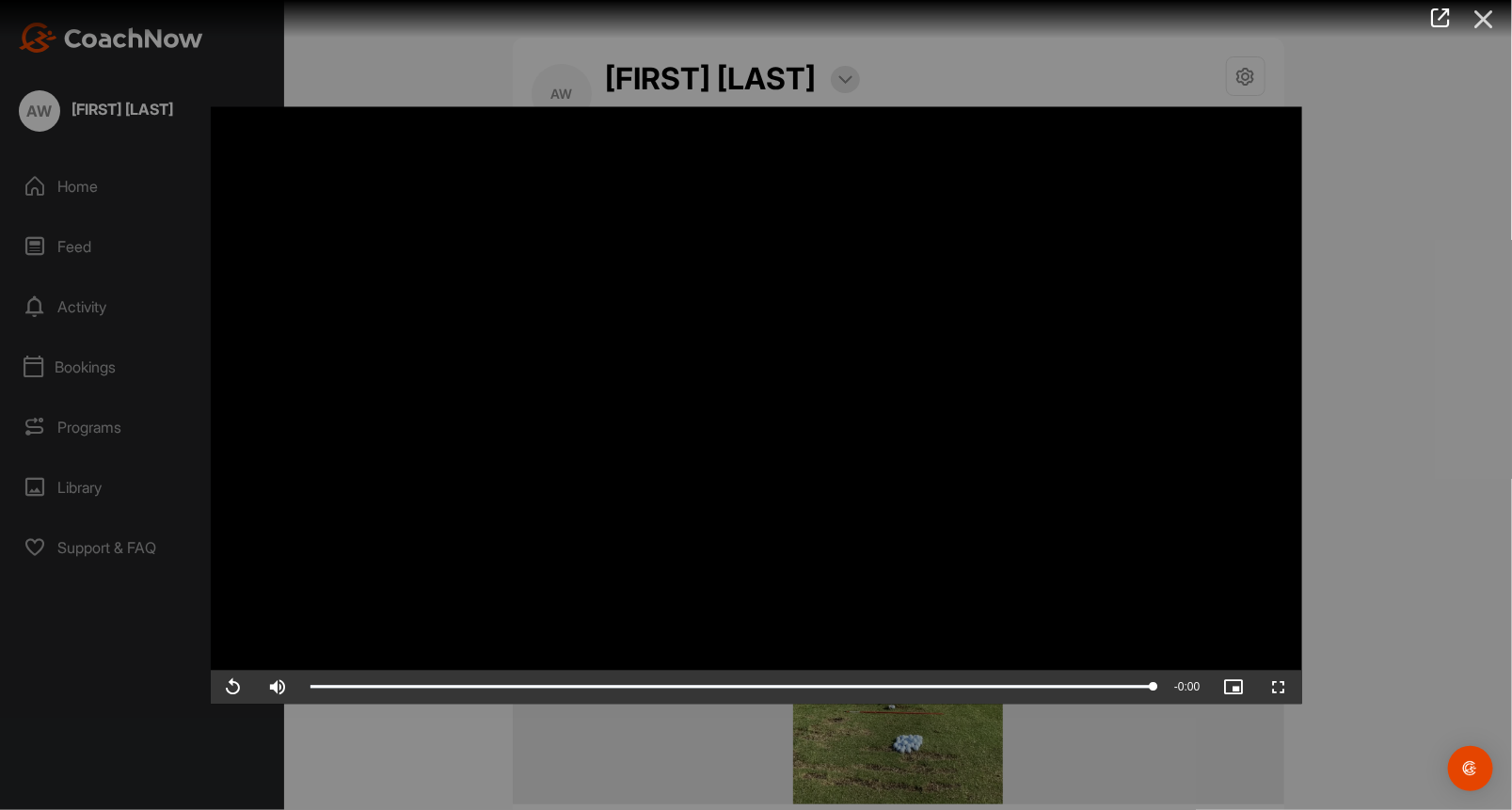 click at bounding box center (1484, 19) 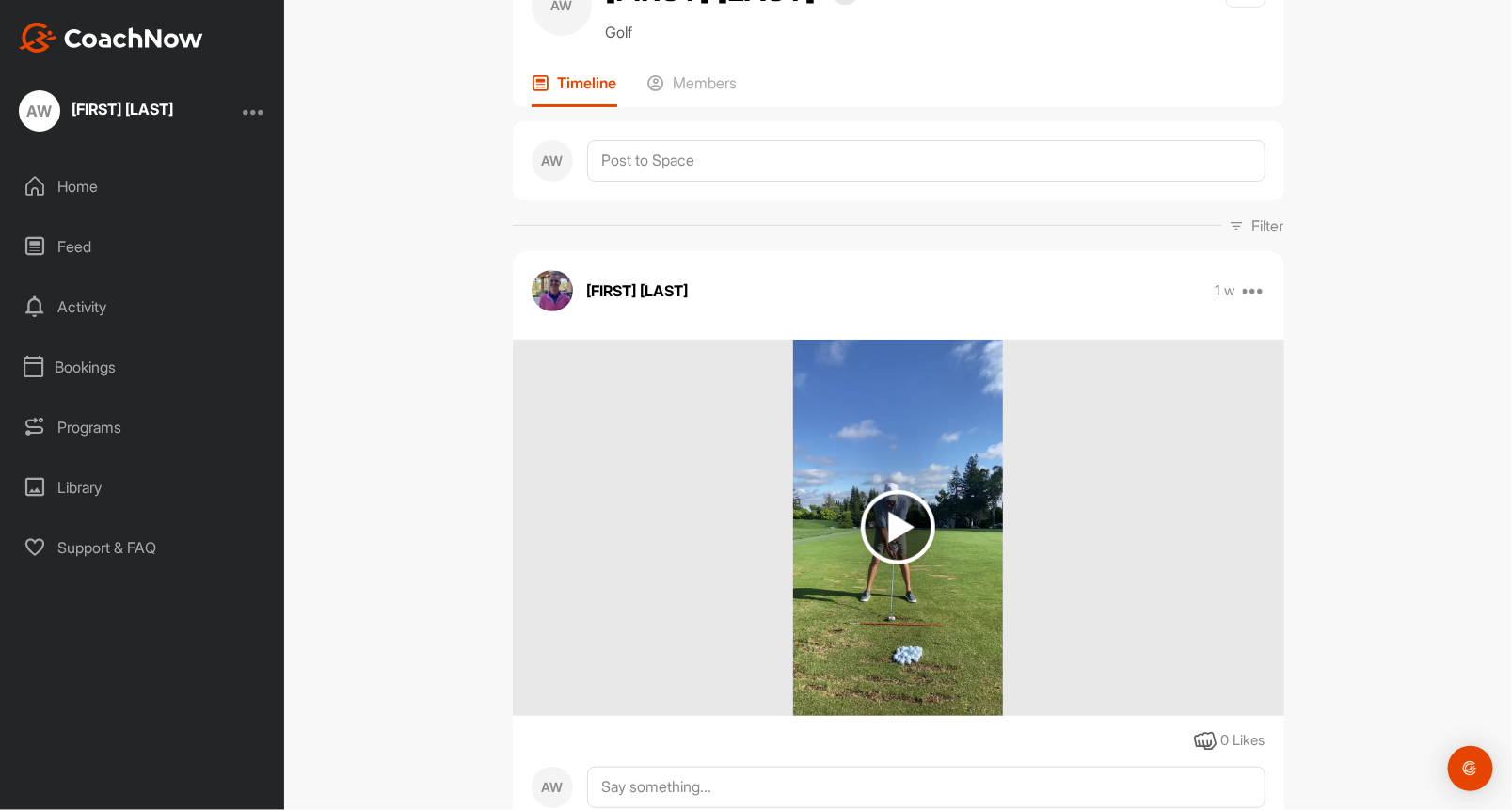 scroll, scrollTop: 162, scrollLeft: 0, axis: vertical 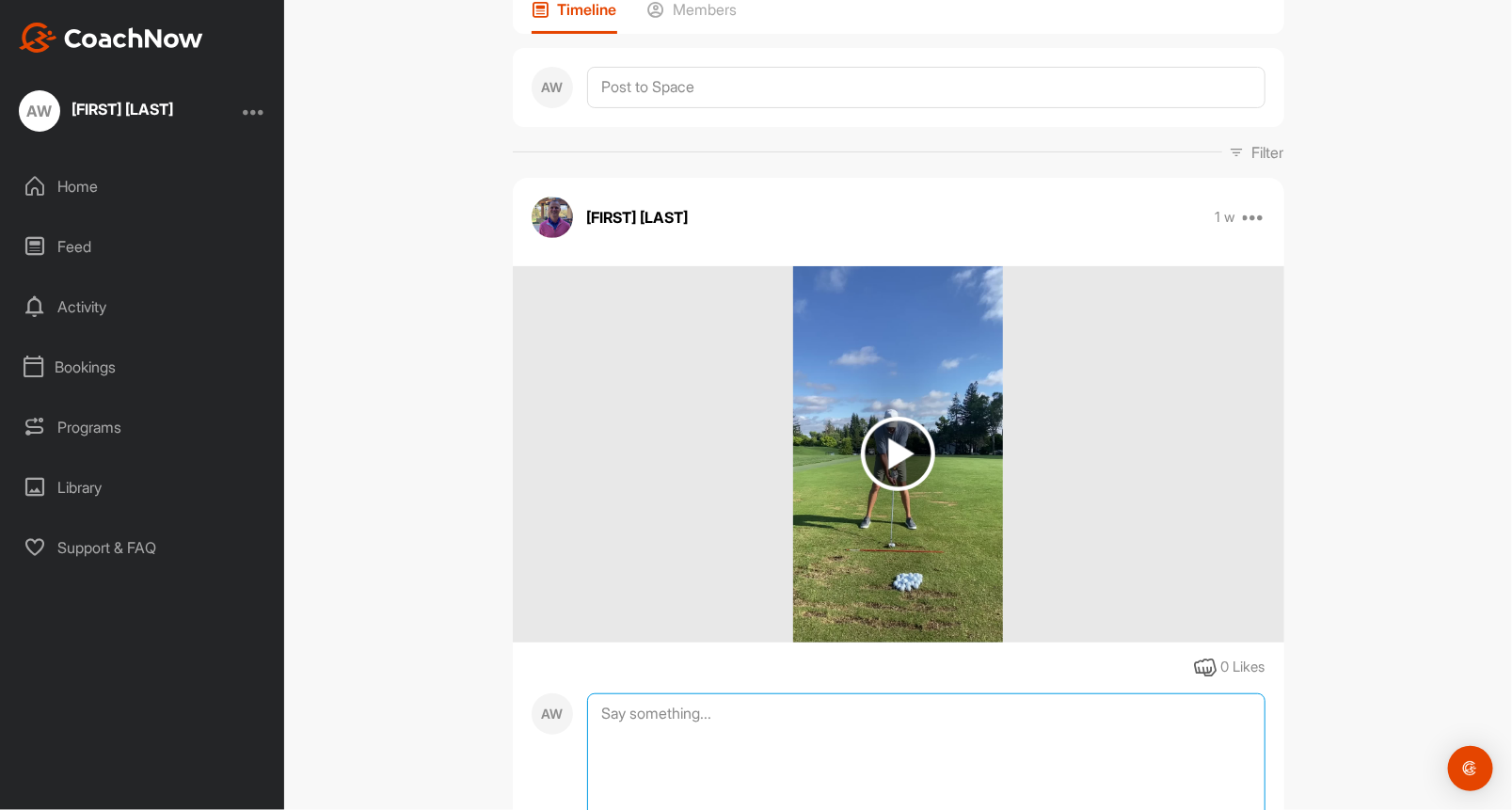 click at bounding box center [926, 787] 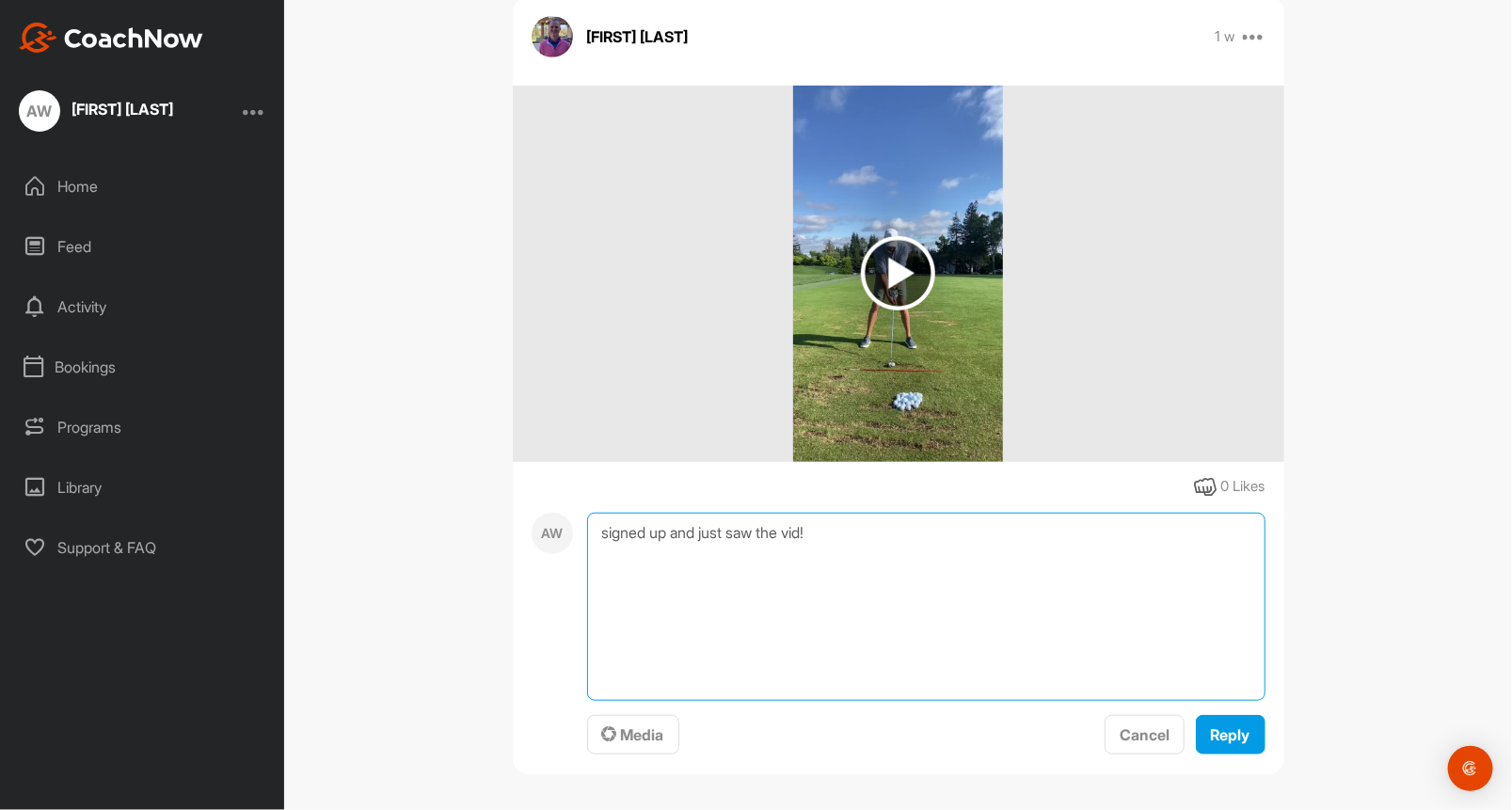 scroll, scrollTop: 345, scrollLeft: 0, axis: vertical 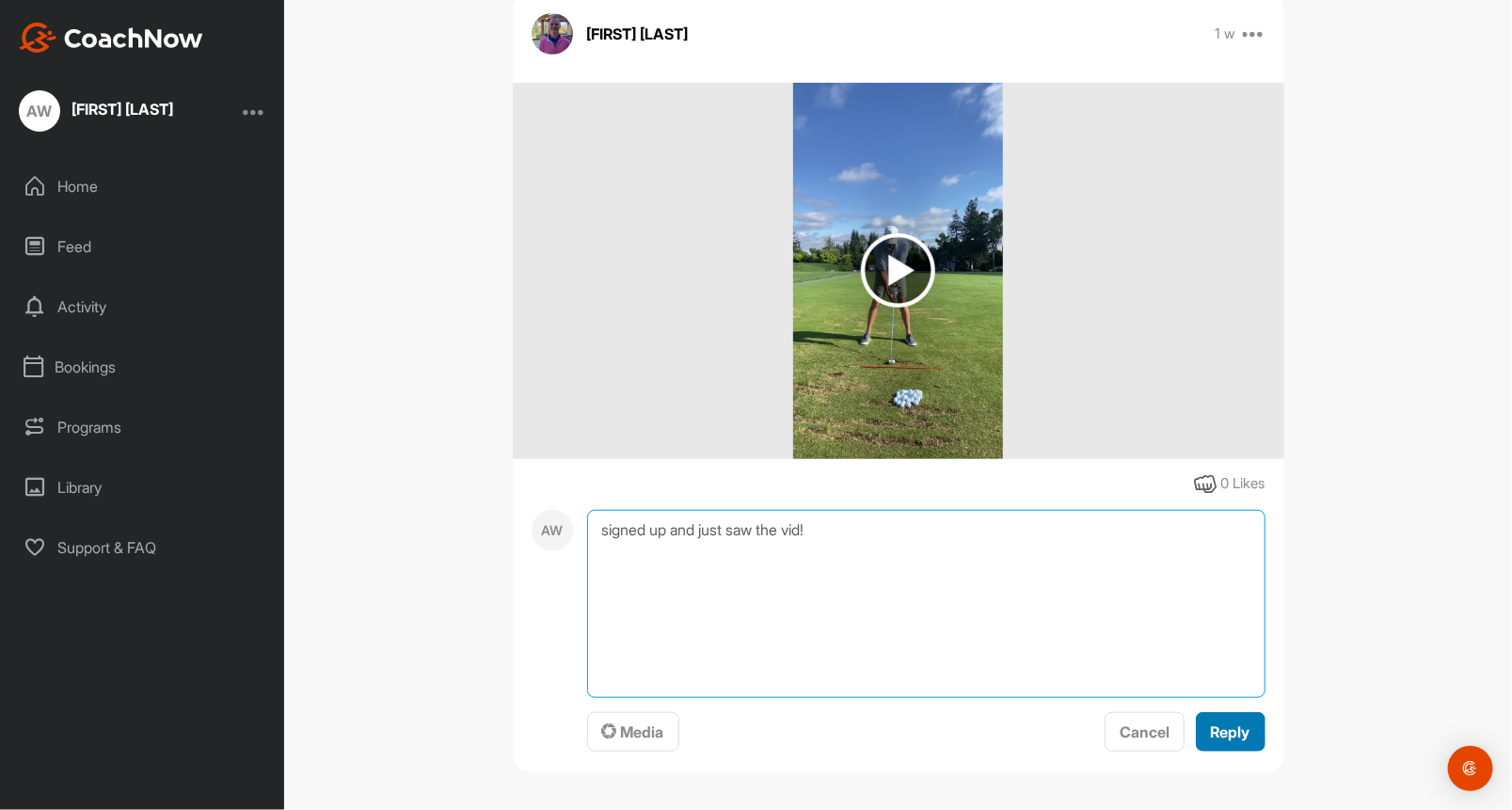 type on "signed up and just saw the vid!" 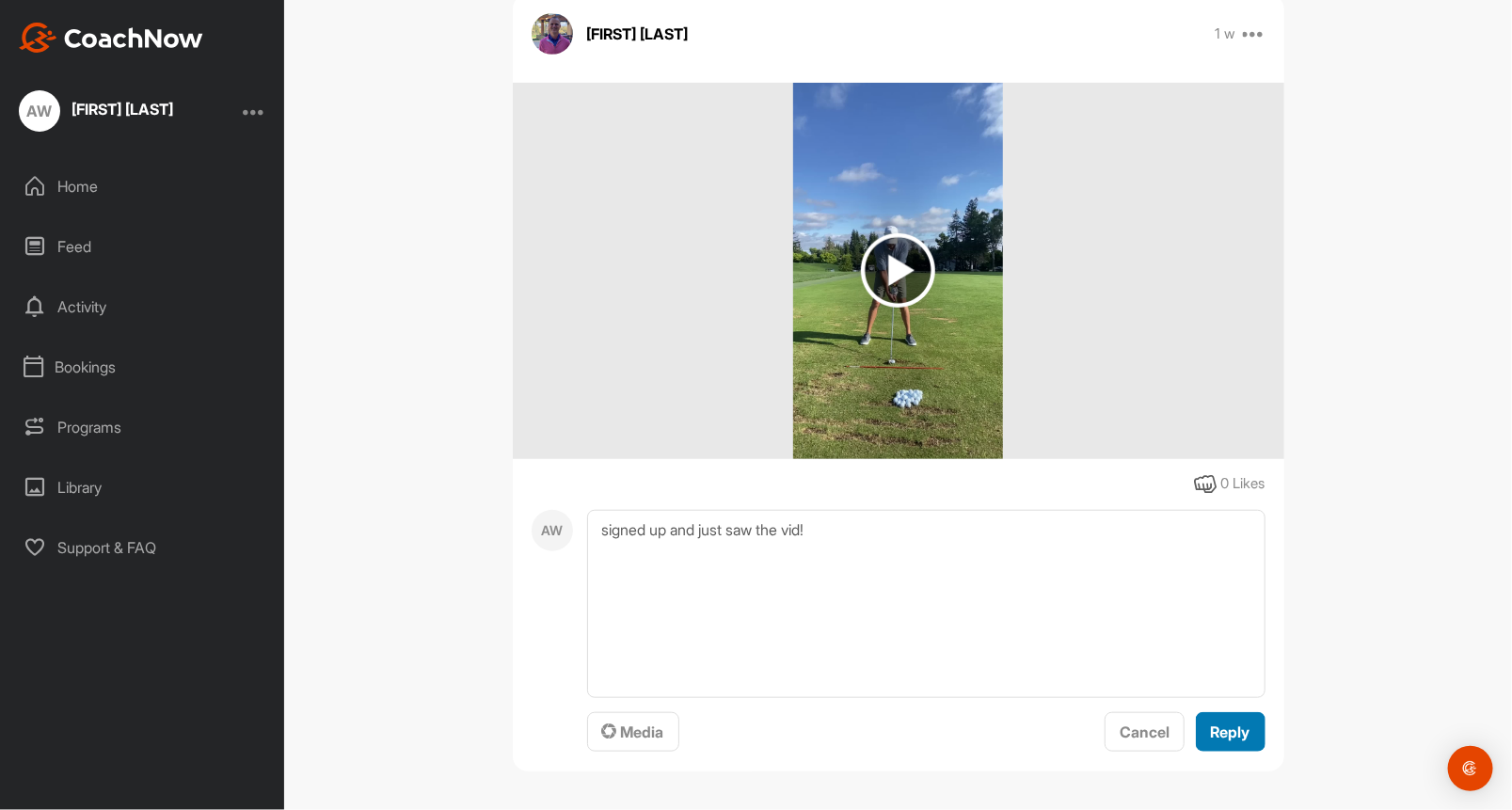 click on "Reply" at bounding box center (1231, 732) 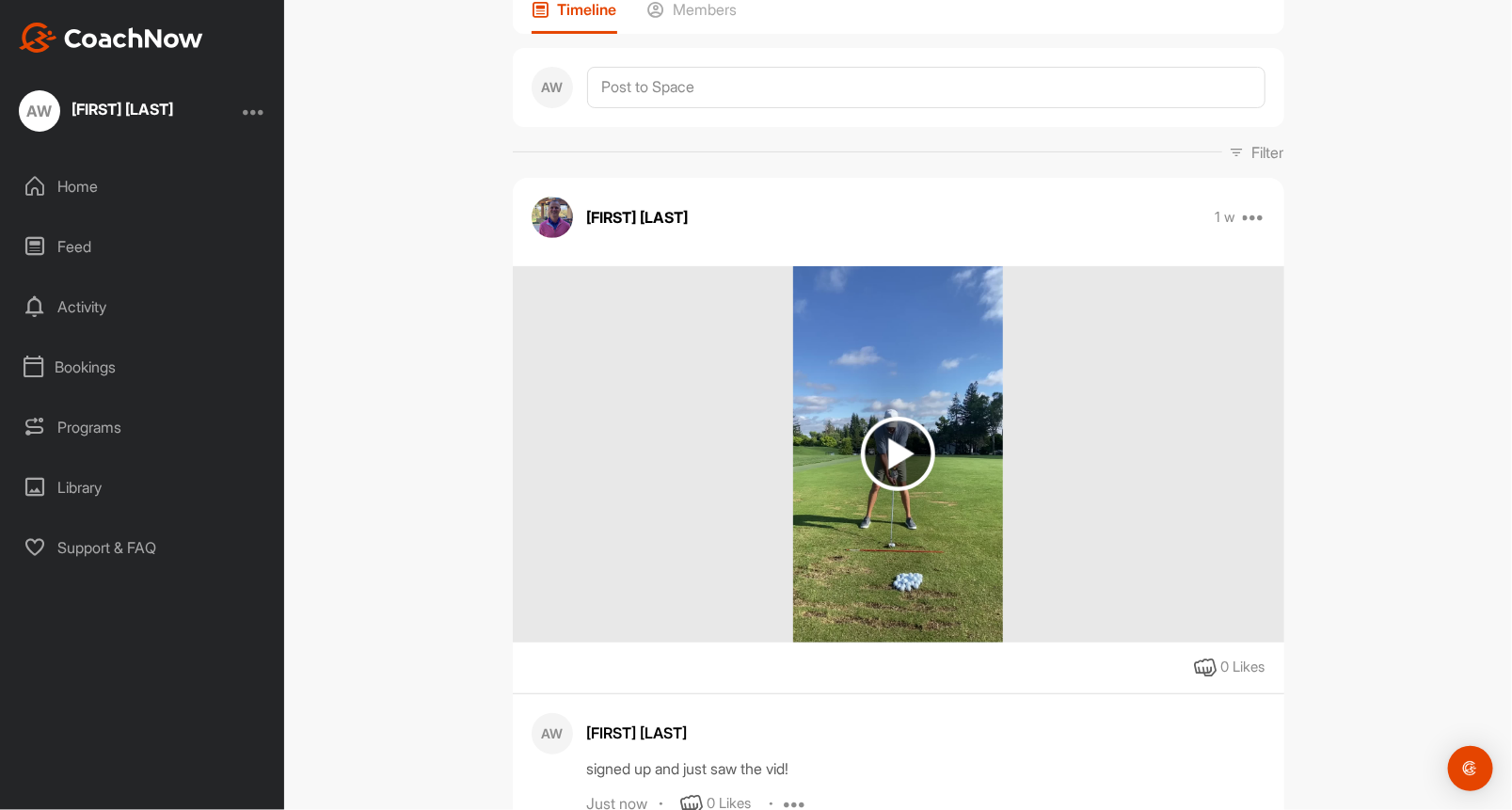 scroll, scrollTop: 303, scrollLeft: 0, axis: vertical 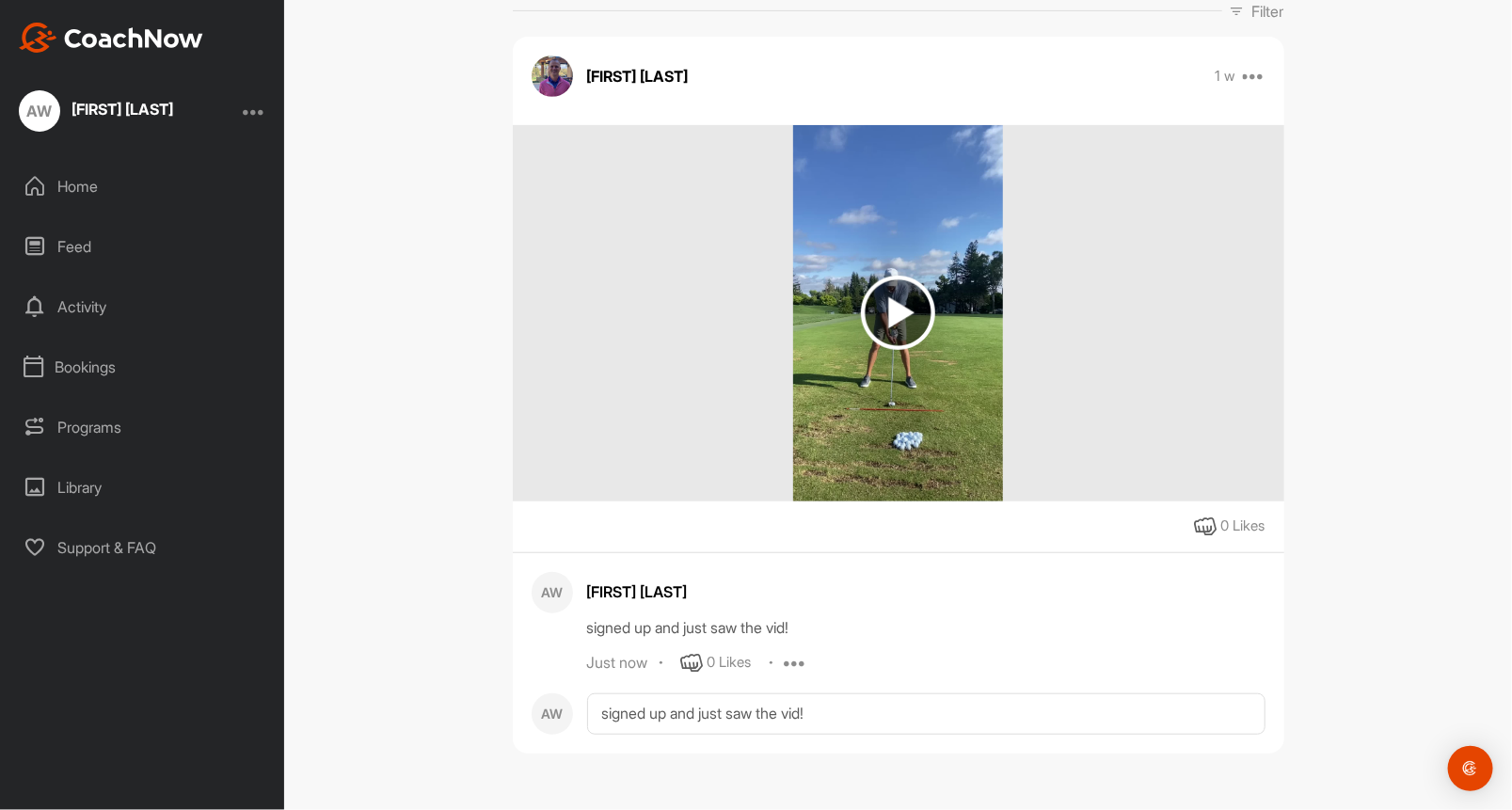 click on "Home" at bounding box center [143, 186] 